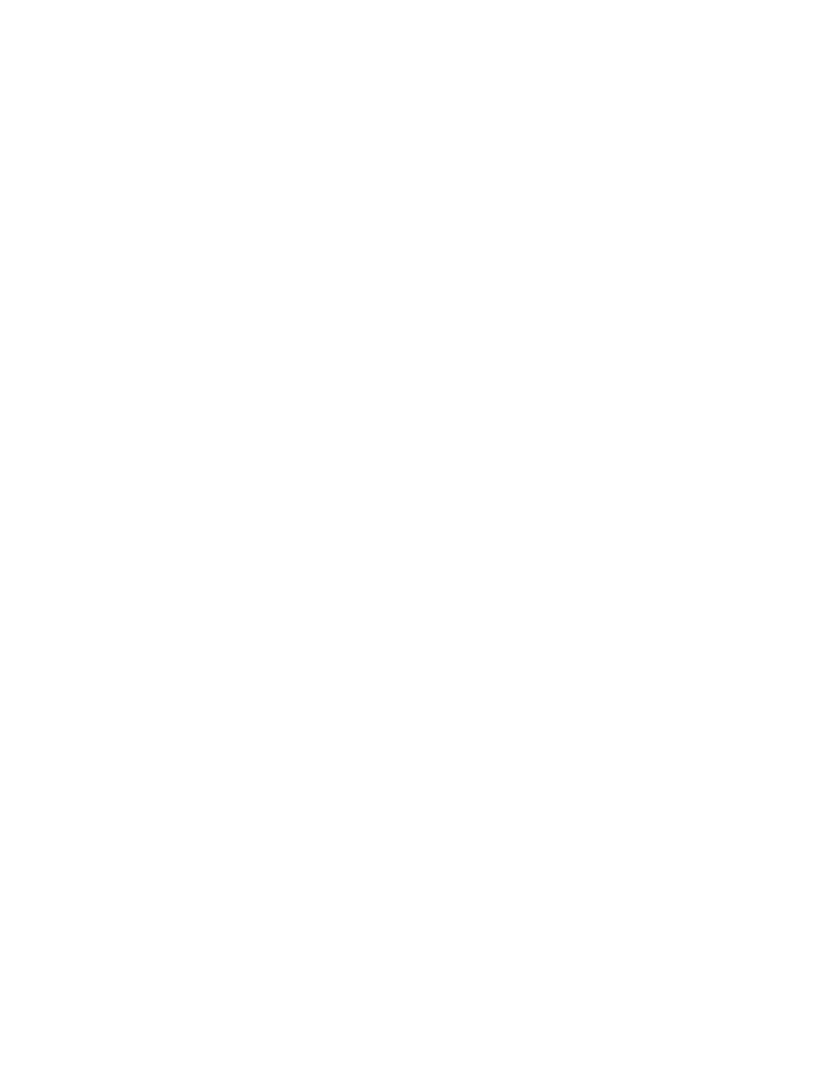 scroll, scrollTop: 0, scrollLeft: 0, axis: both 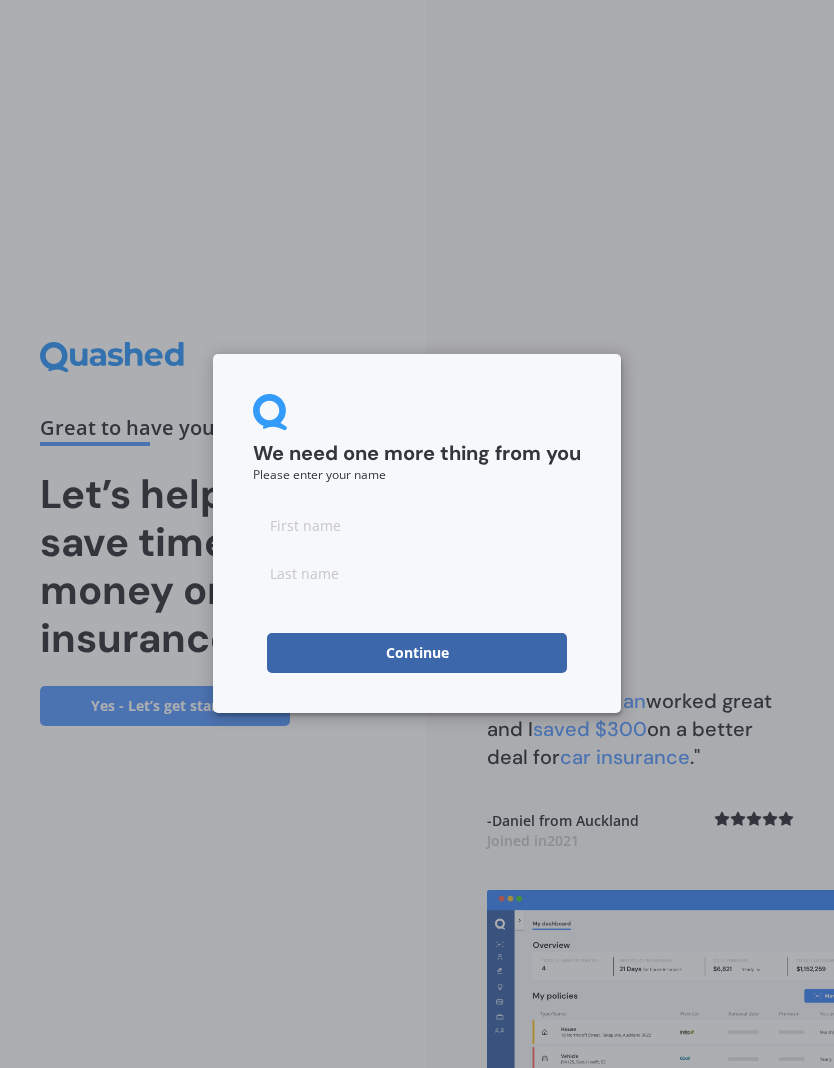 click at bounding box center [417, 525] 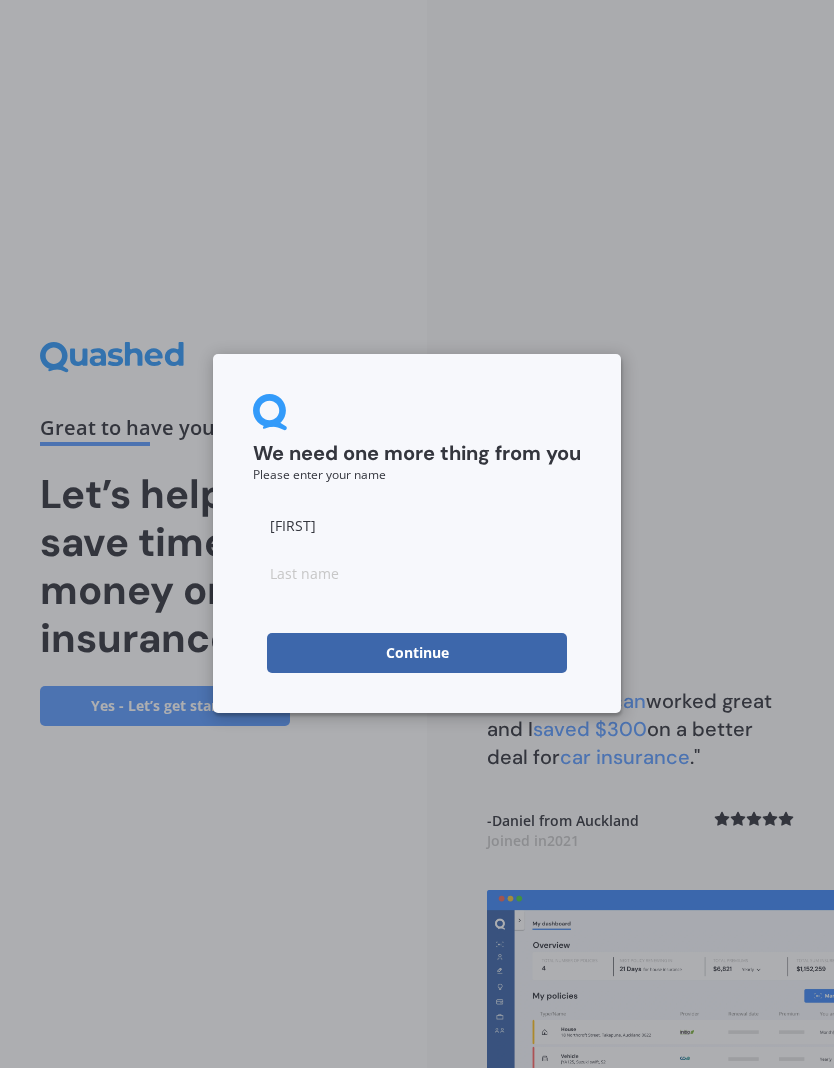 type on "[FIRST]" 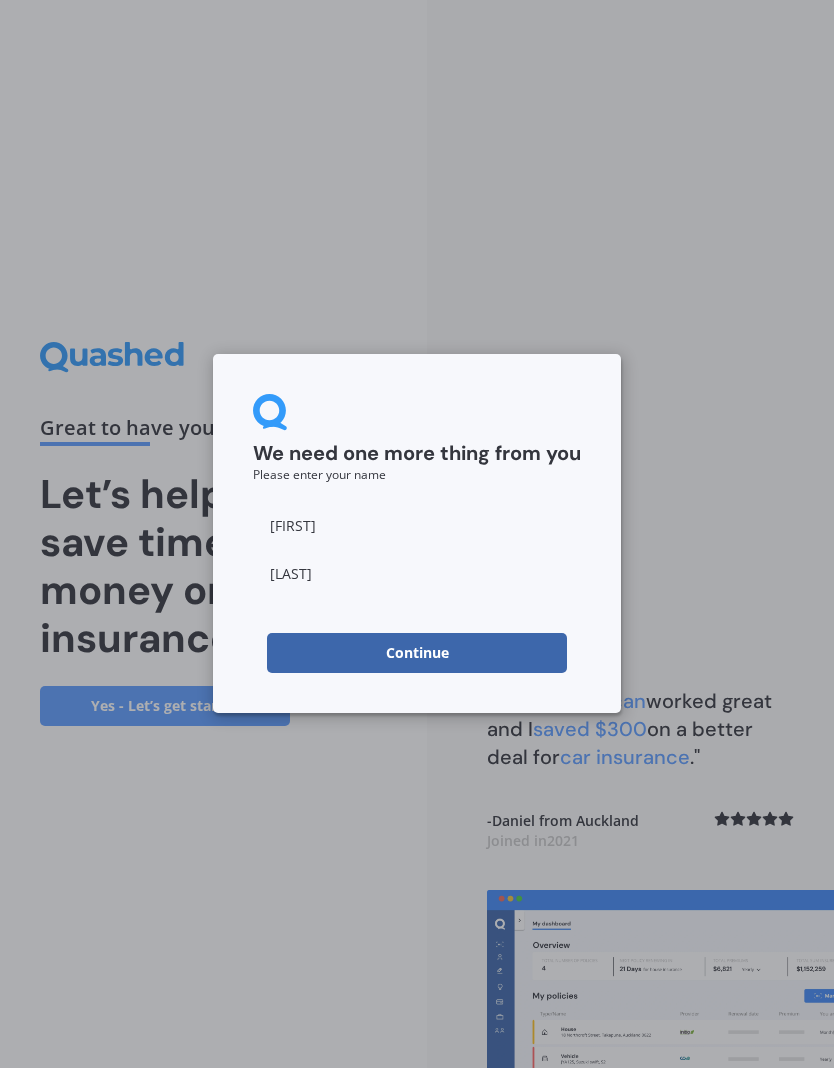 type on "[LAST]" 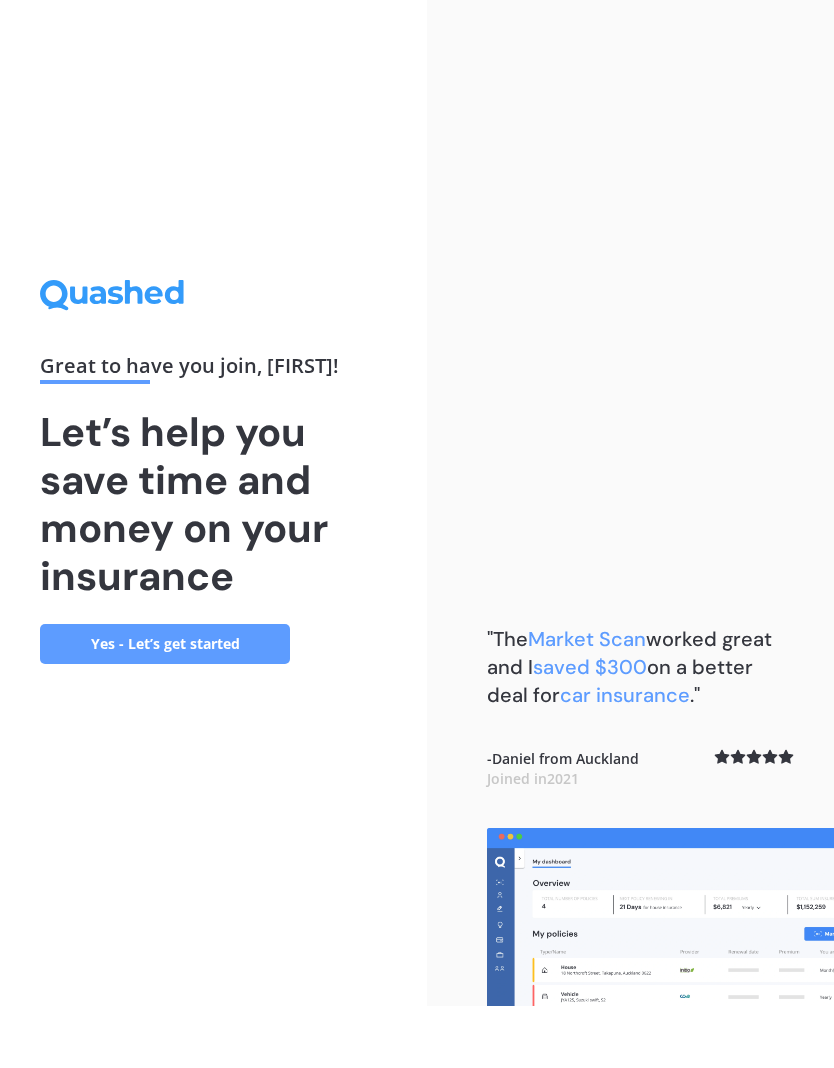 scroll, scrollTop: 1, scrollLeft: 0, axis: vertical 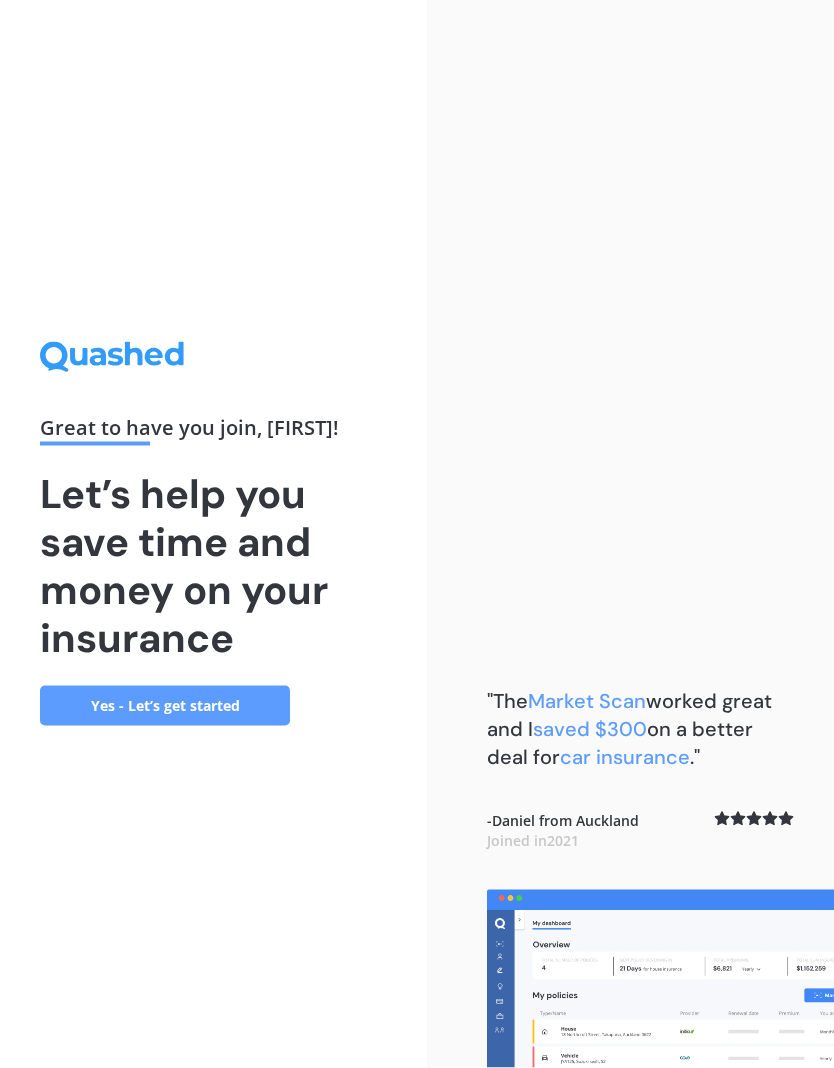 click on "Yes - Let’s get started" at bounding box center (165, 706) 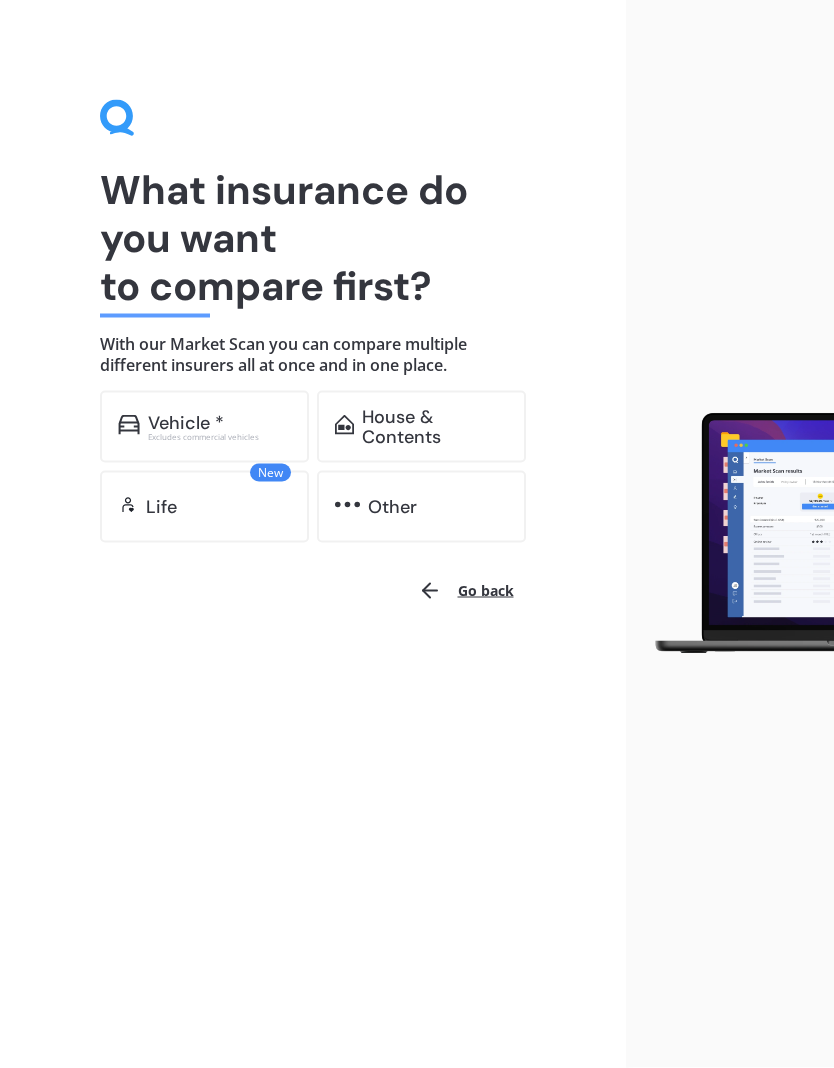 scroll, scrollTop: 0, scrollLeft: 0, axis: both 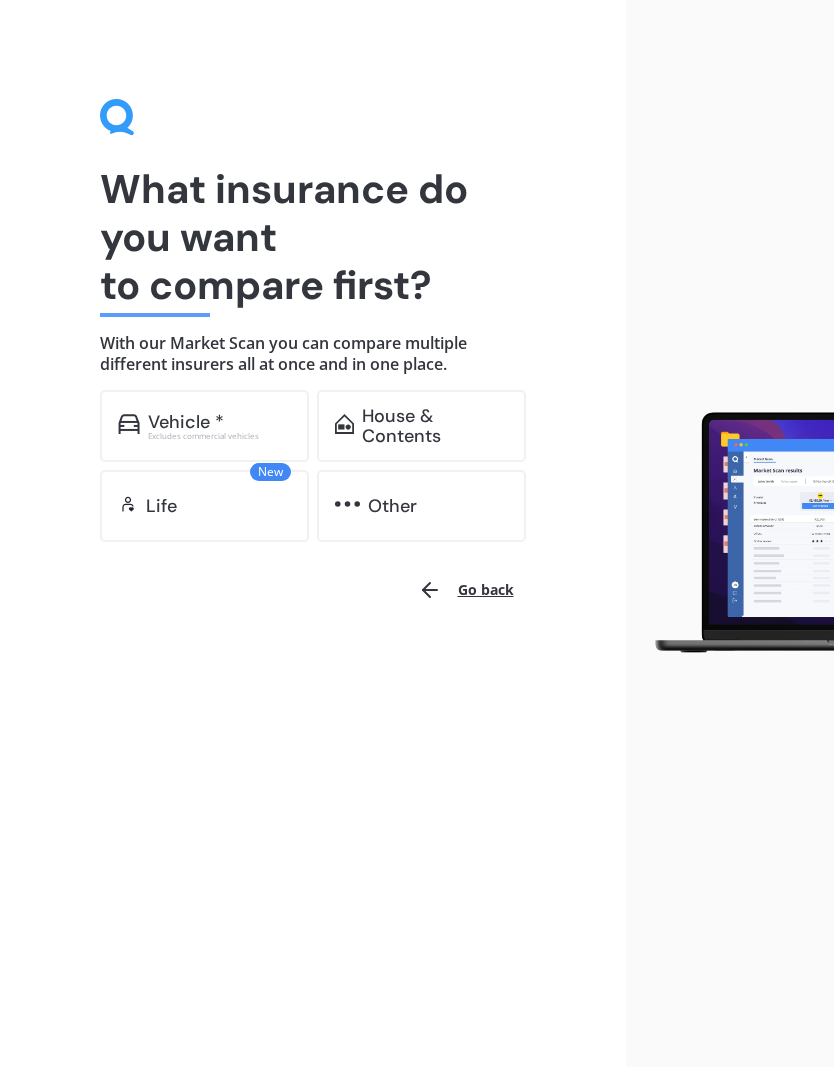 click at bounding box center [129, 425] 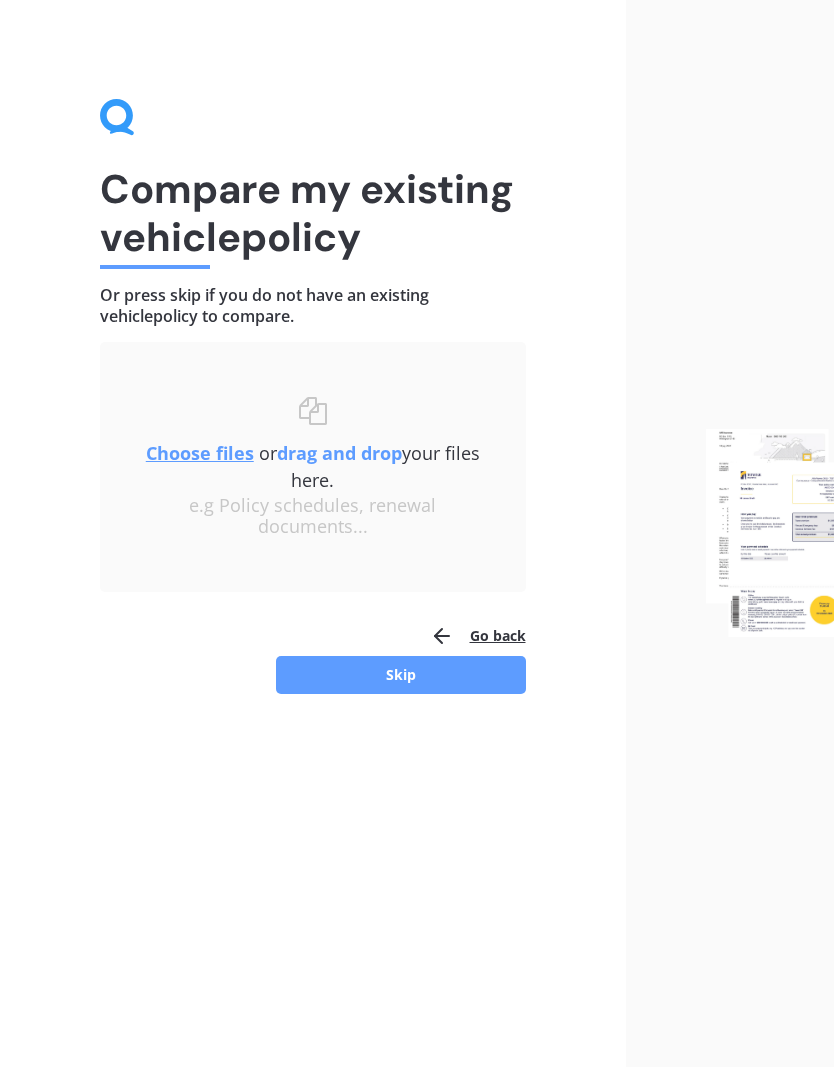 click on "Skip" at bounding box center (401, 676) 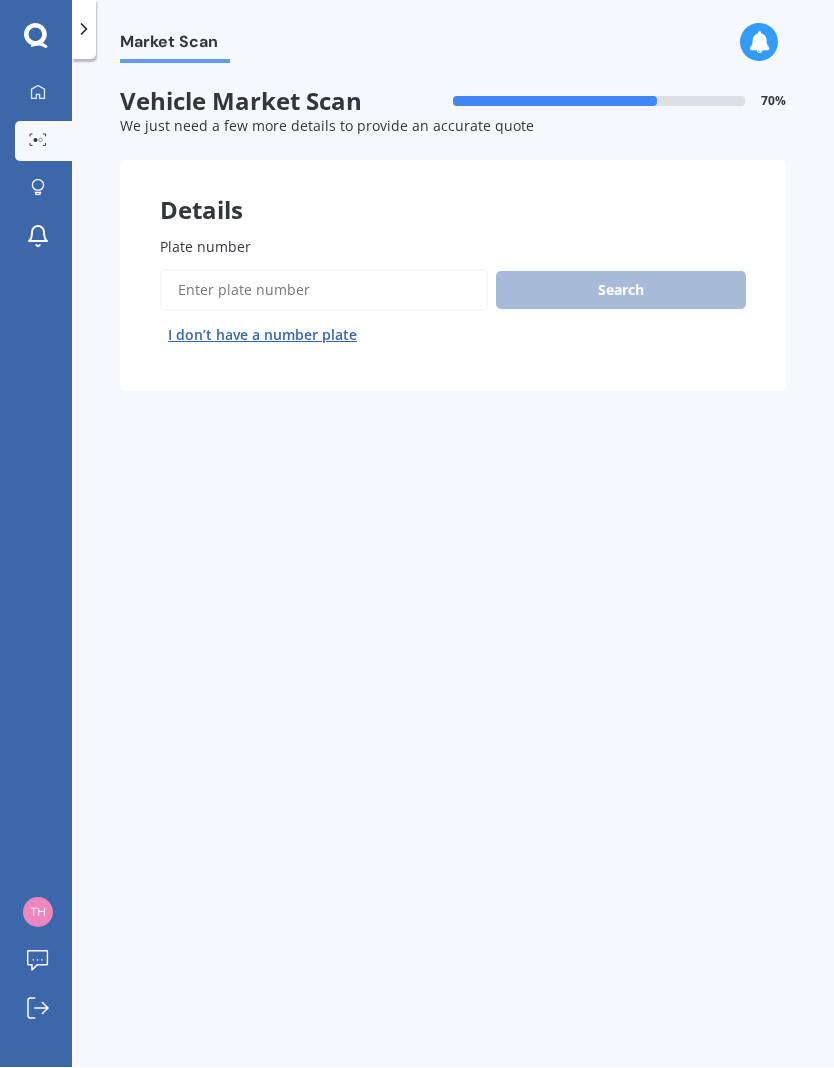 click on "Plate number" at bounding box center [324, 291] 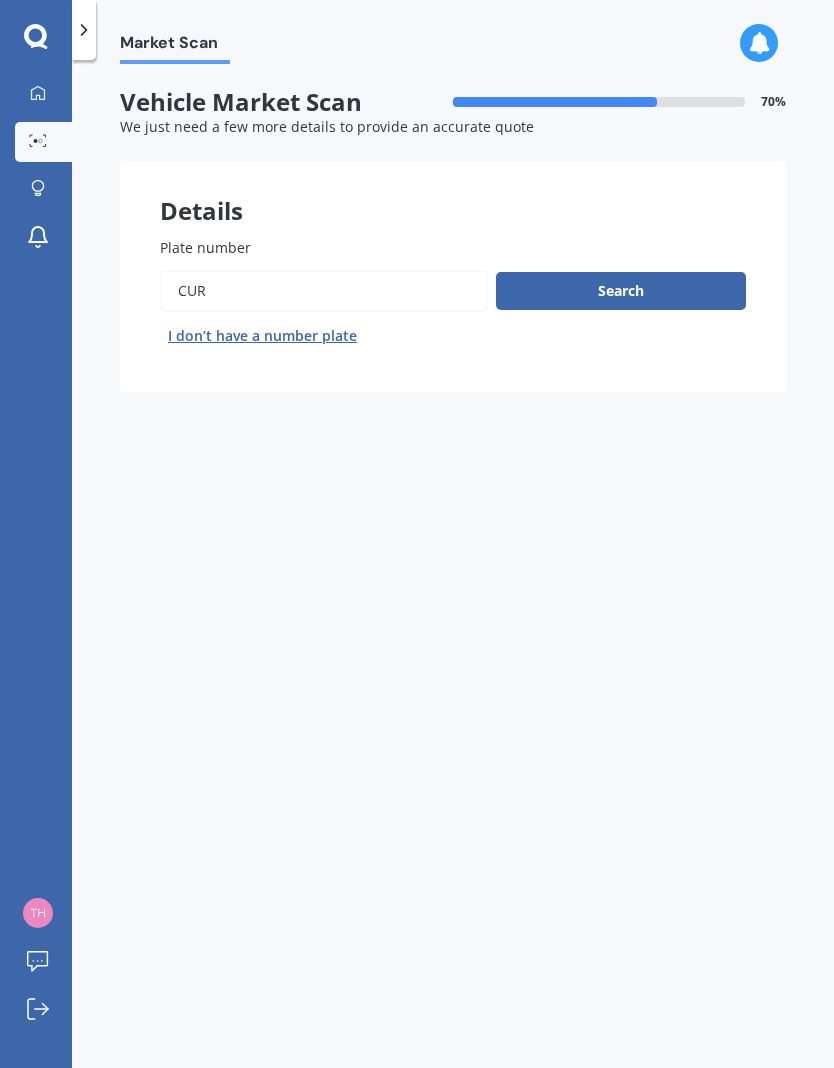 click on "Plate number" at bounding box center (324, 291) 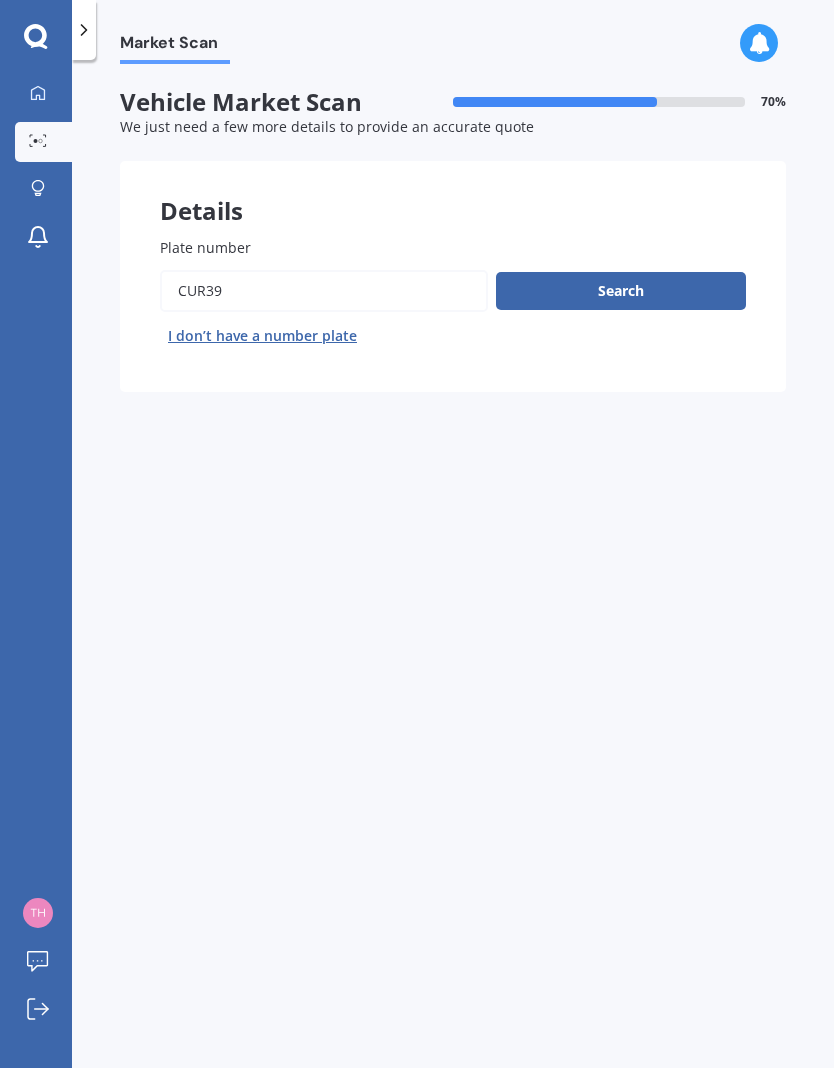 type on "Cur39" 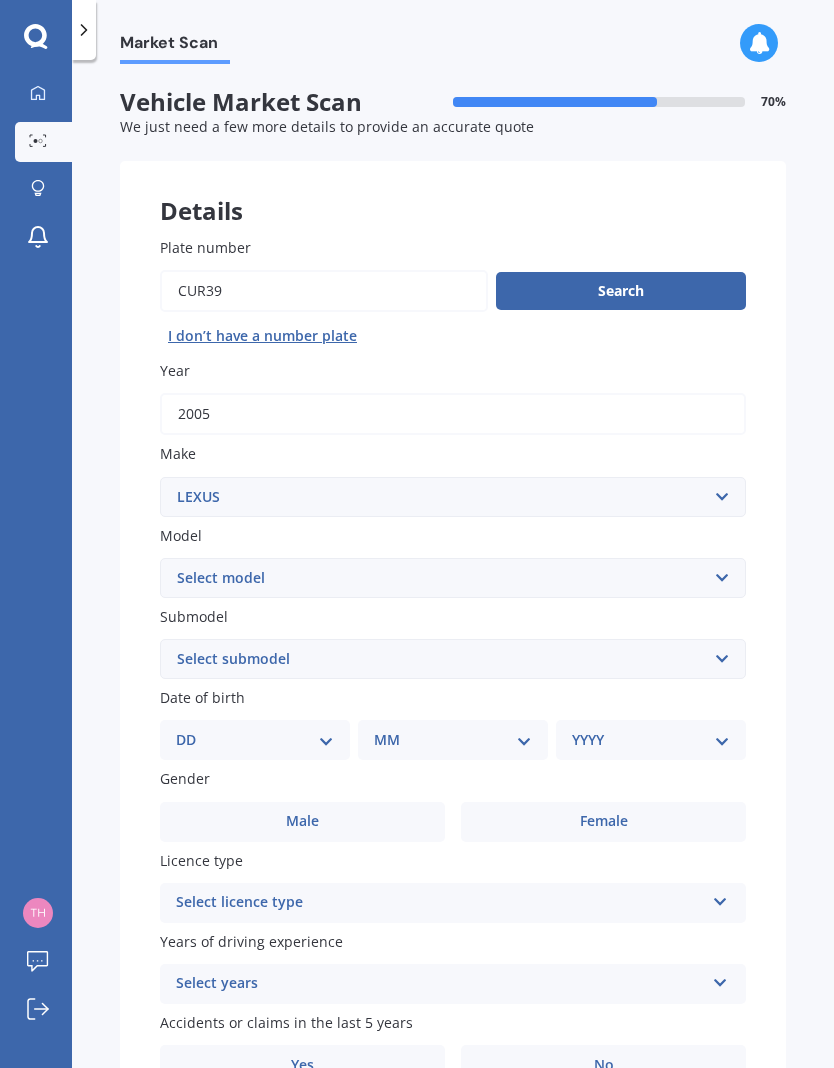 click on "Select model AS 460 CT 200 ES 300 ES 350 GS 250 GS 300 GS 350 GS 430 GS 450 GS F GS460 HS 250h HS250h Hybrid Limited 4WD IS 200 IS 250 IS 300 IS 350 IS 400 IS F IS300 LC 500 LS 400 LS 430 LS 460 LS 600 LS500H LX 470 LX450D LX570 NX 200 NX 300 NX300 NX300H NX450+ RC 300 RC 350 RC-F RC200T RC300 RC350 RX 300 RX 330 RX 350 RX 400h RX 450 SC 250 SC 400 SC 430 UX 200 UX 250h UX200 UX250h UX300e" at bounding box center (453, 578) 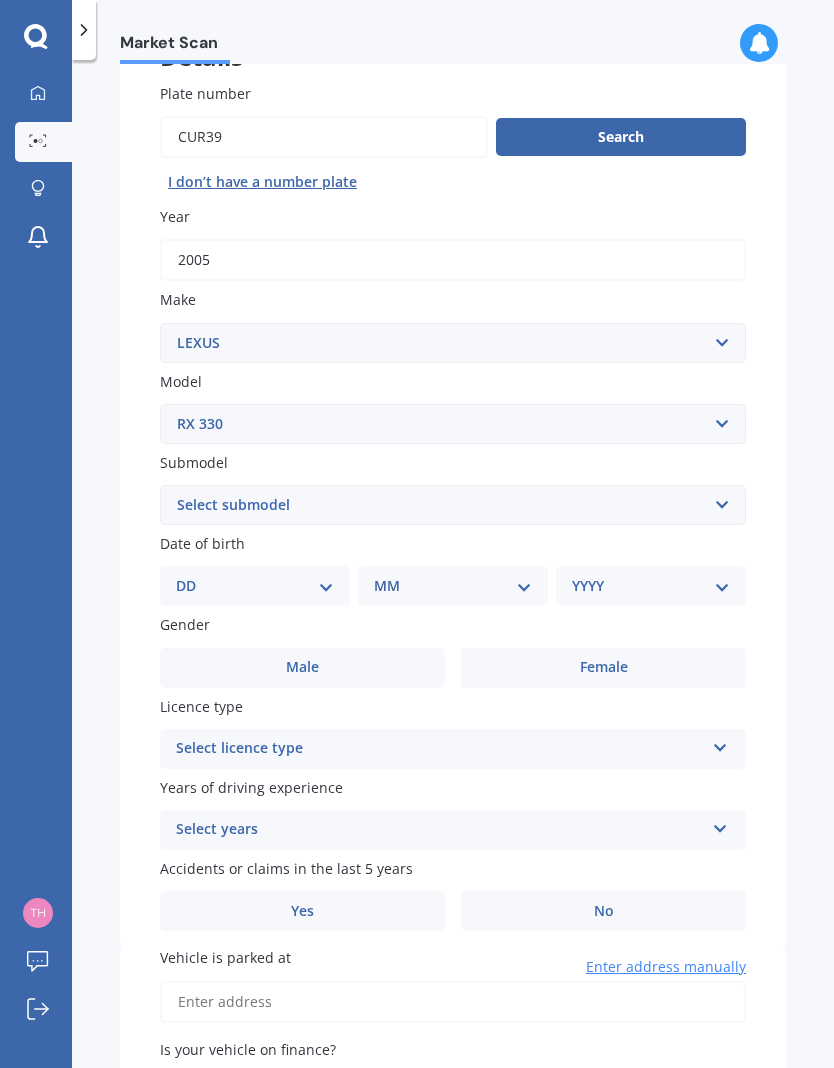 scroll, scrollTop: 164, scrollLeft: 0, axis: vertical 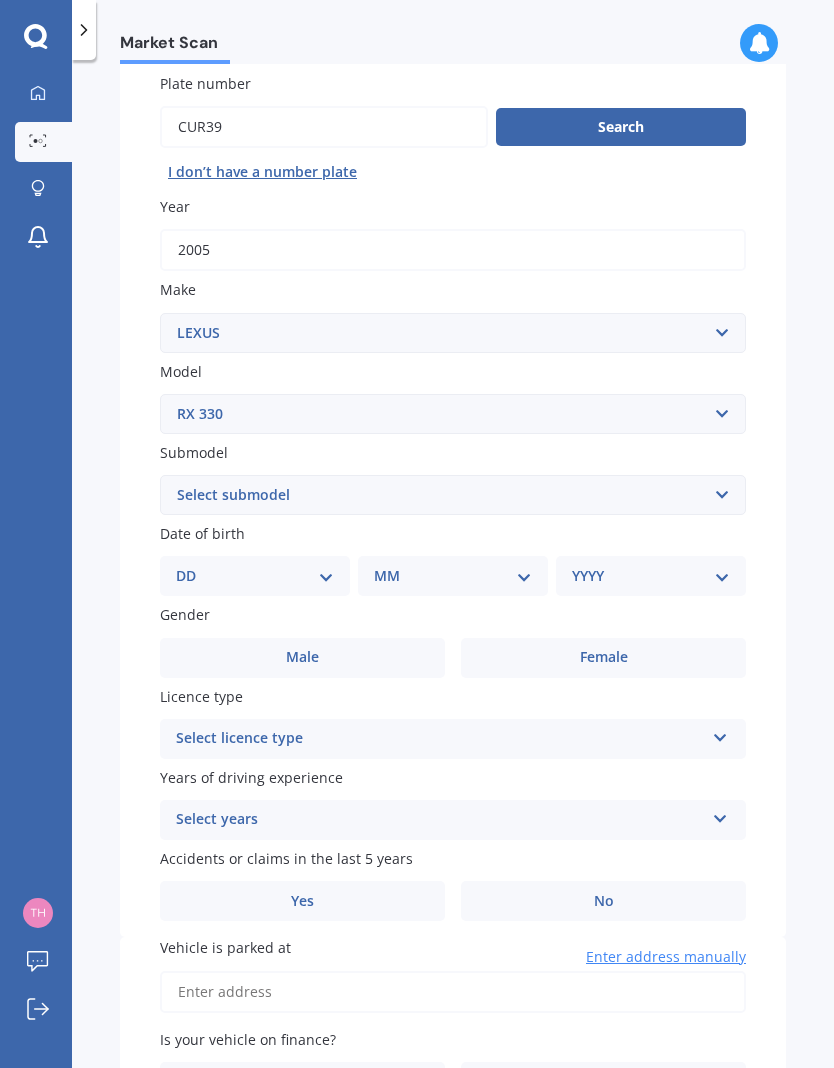 click on "DD 01 02 03 04 05 06 07 08 09 10 11 12 13 14 15 16 17 18 19 20 21 22 23 24 25 26 27 28 29 30 31" at bounding box center (255, 576) 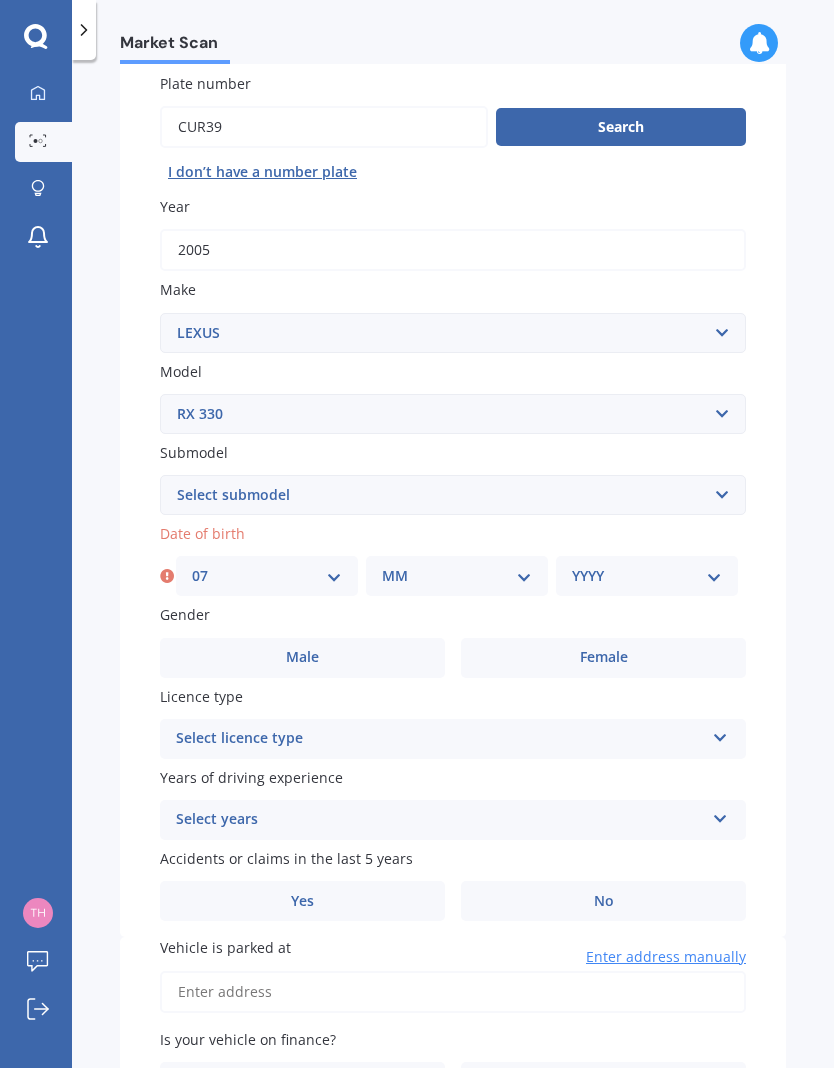 click on "MM 01 02 03 04 05 06 07 08 09 10 11 12" at bounding box center (457, 576) 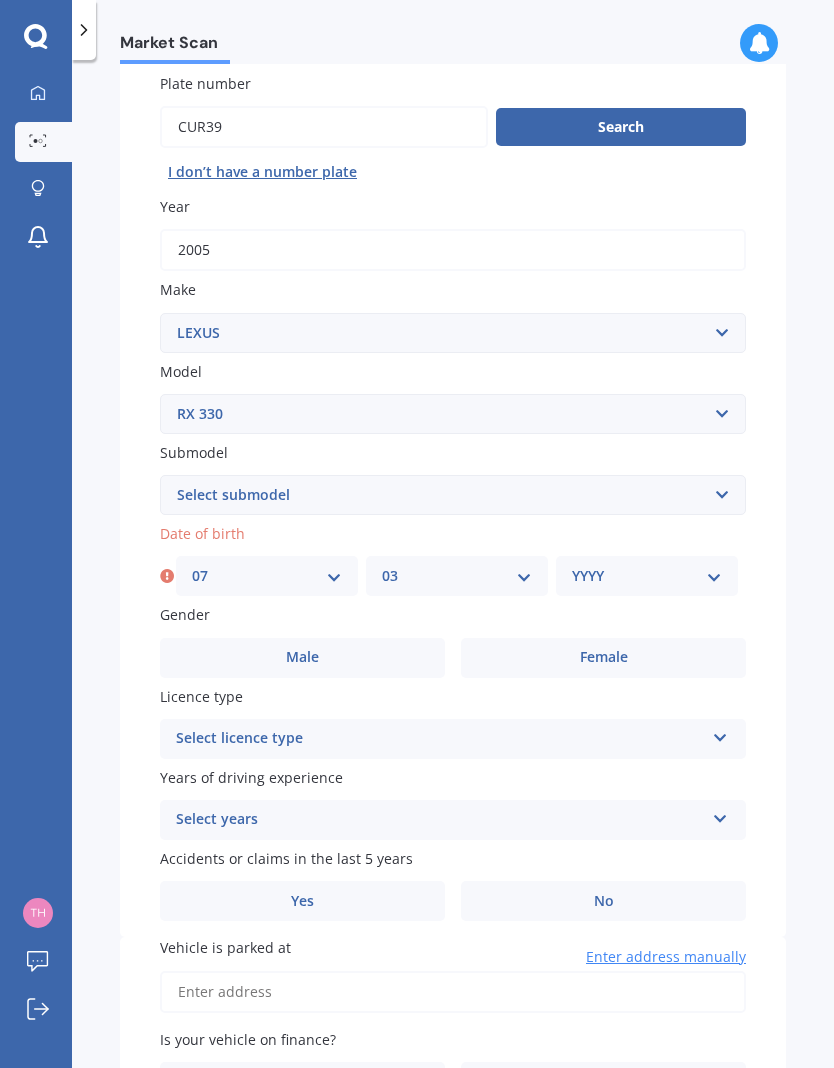 click on "YYYY 2025 2024 2023 2022 2021 2020 2019 2018 2017 2016 2015 2014 2013 2012 2011 2010 2009 2008 2007 2006 2005 2004 2003 2002 2001 2000 1999 1998 1997 1996 1995 1994 1993 1992 1991 1990 1989 1988 1987 1986 1985 1984 1983 1982 1981 1980 1979 1978 1977 1976 1975 1974 1973 1972 1971 1970 1969 1968 1967 1966 1965 1964 1963 1962 1961 1960 1959 1958 1957 1956 1955 1954 1953 1952 1951 1950 1949 1948 1947 1946 1945 1944 1943 1942 1941 1940 1939 1938 1937 1936 1935 1934 1933 1932 1931 1930 1929 1928 1927 1926" at bounding box center (647, 576) 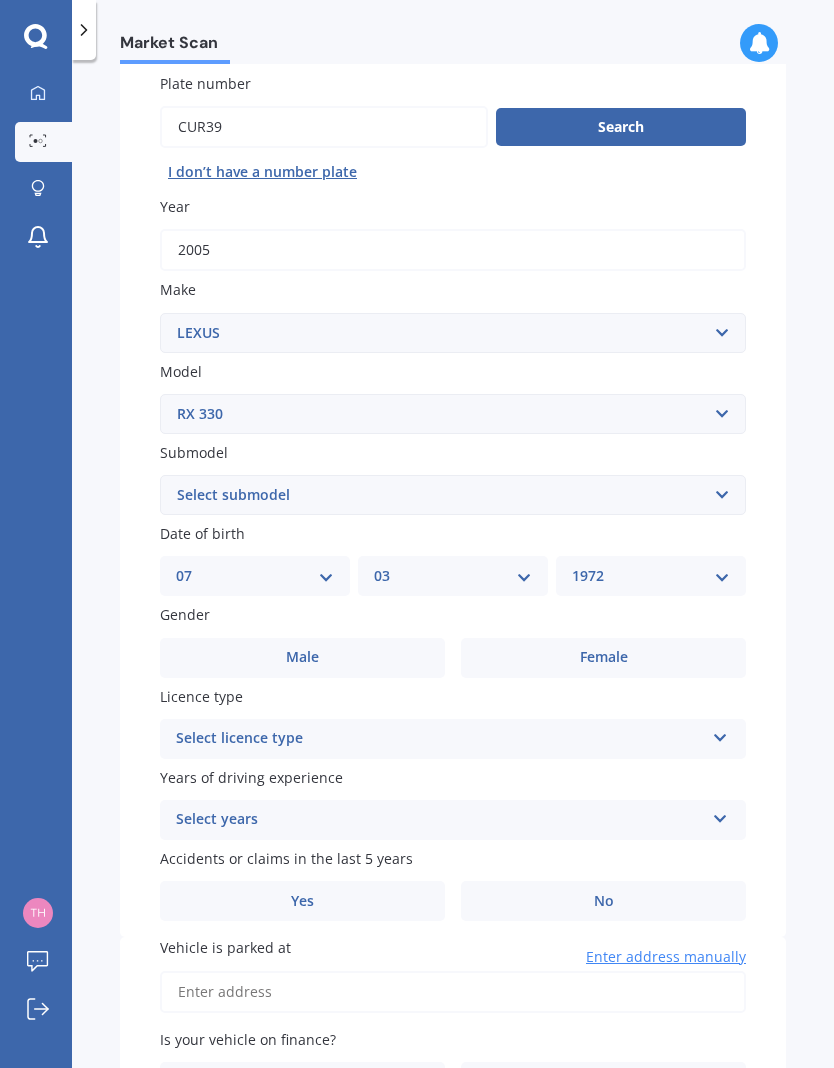 click on "Male" at bounding box center [302, 658] 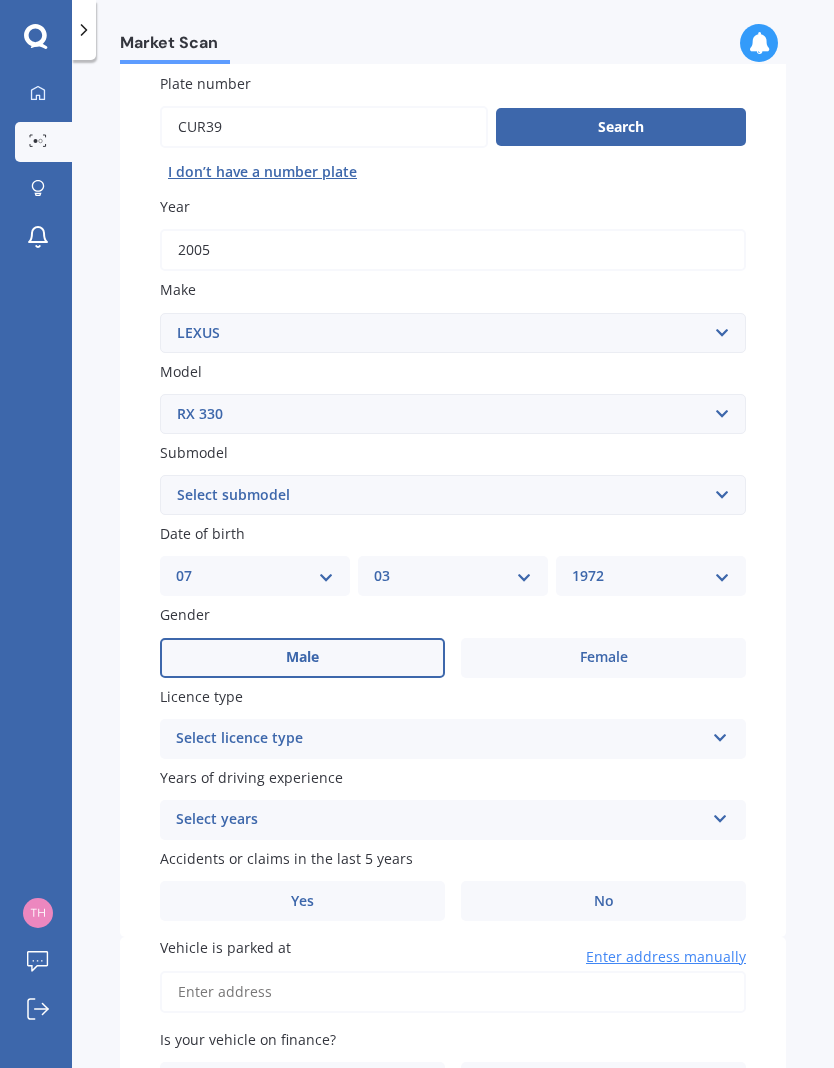 click at bounding box center [720, 734] 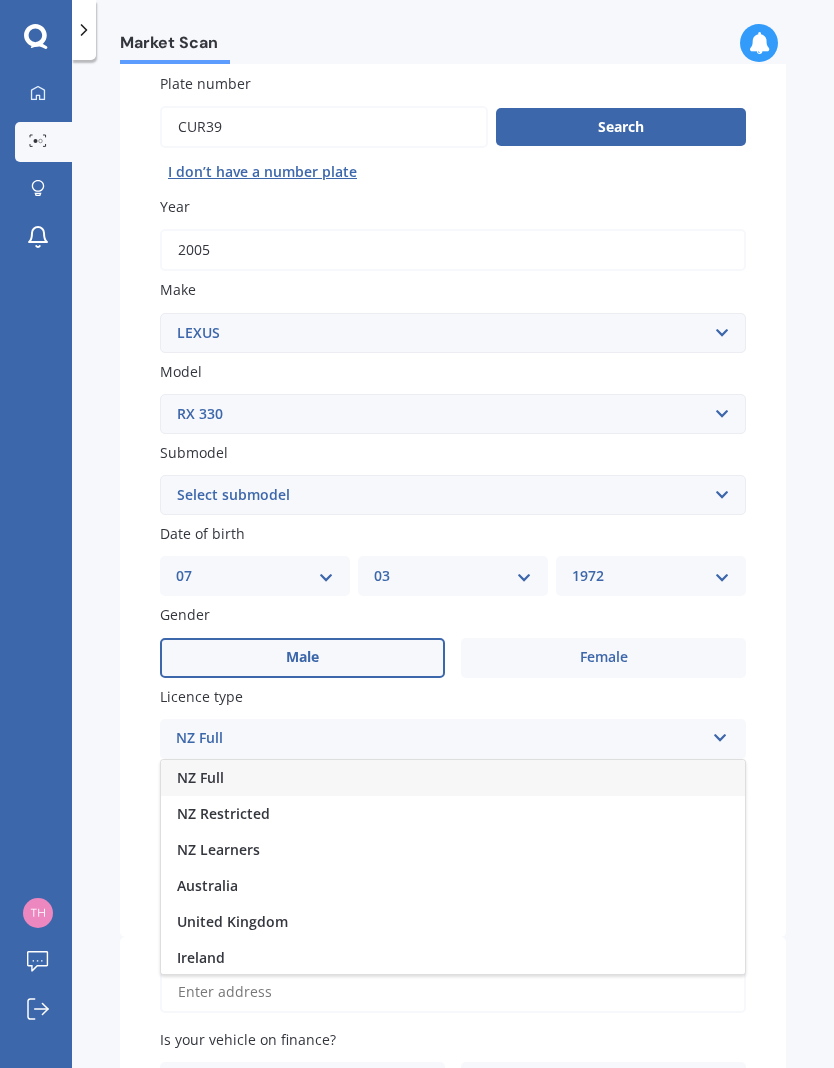 click on "NZ Full" at bounding box center [453, 778] 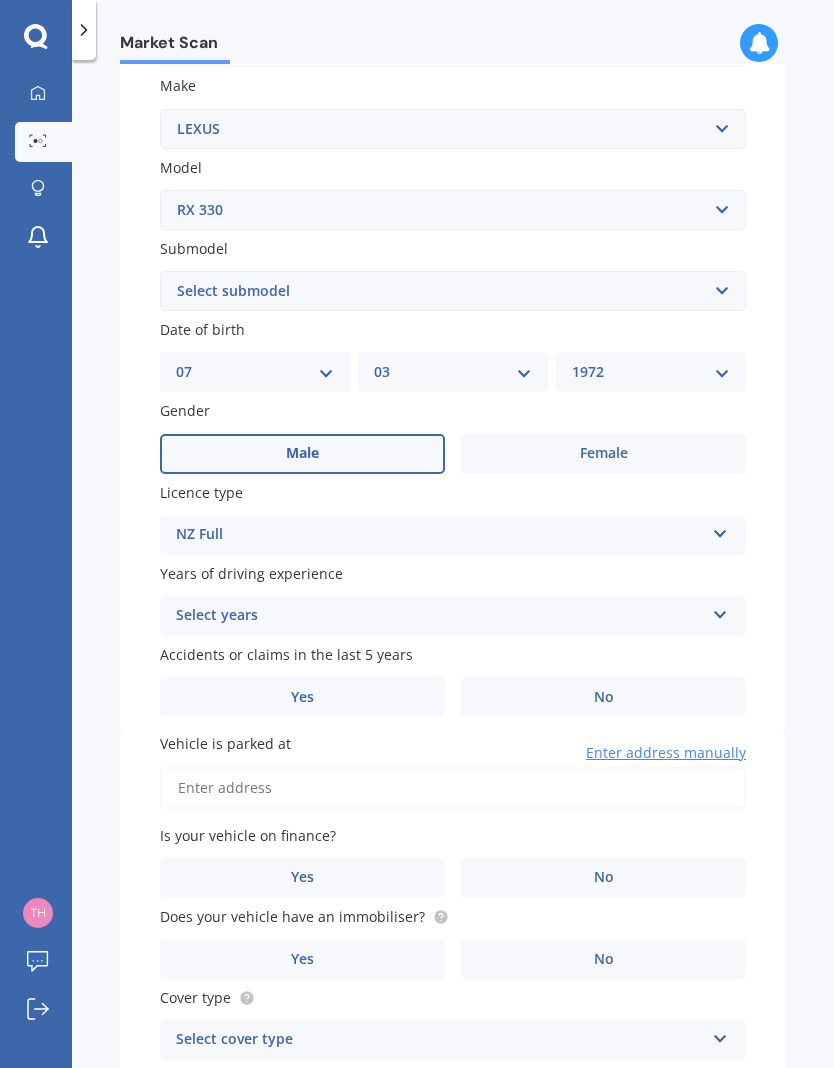 scroll, scrollTop: 379, scrollLeft: 0, axis: vertical 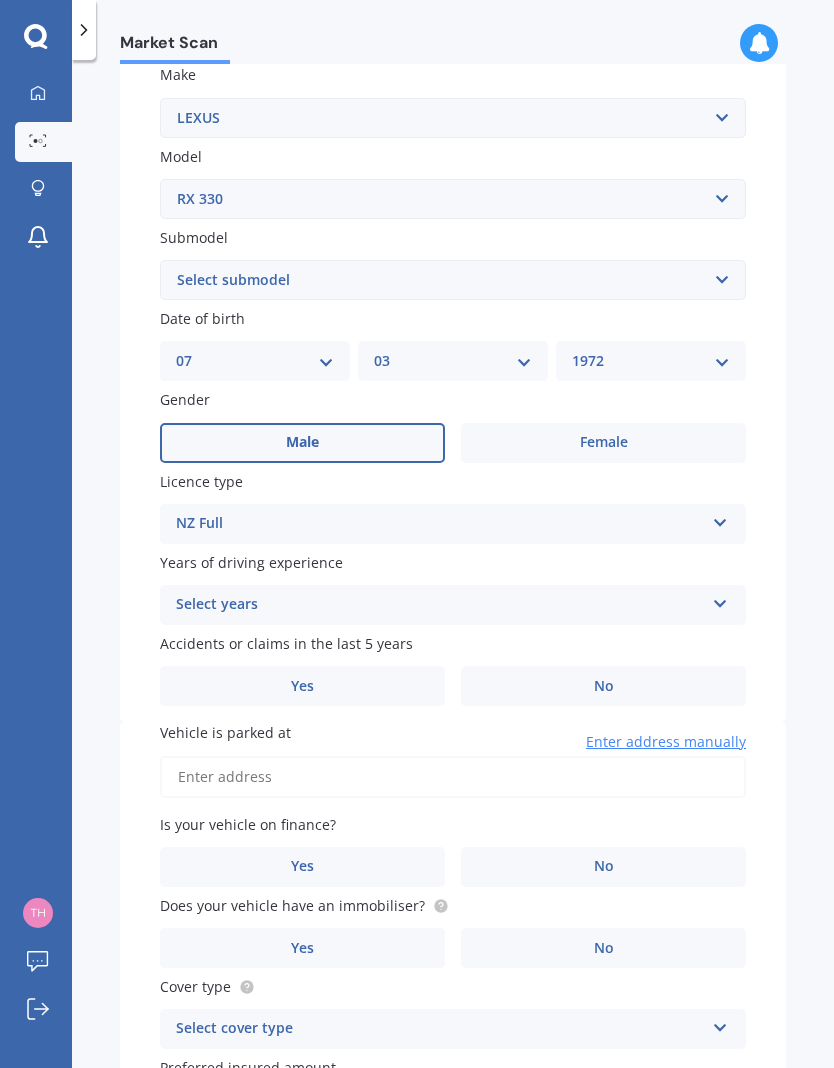 click at bounding box center [720, 519] 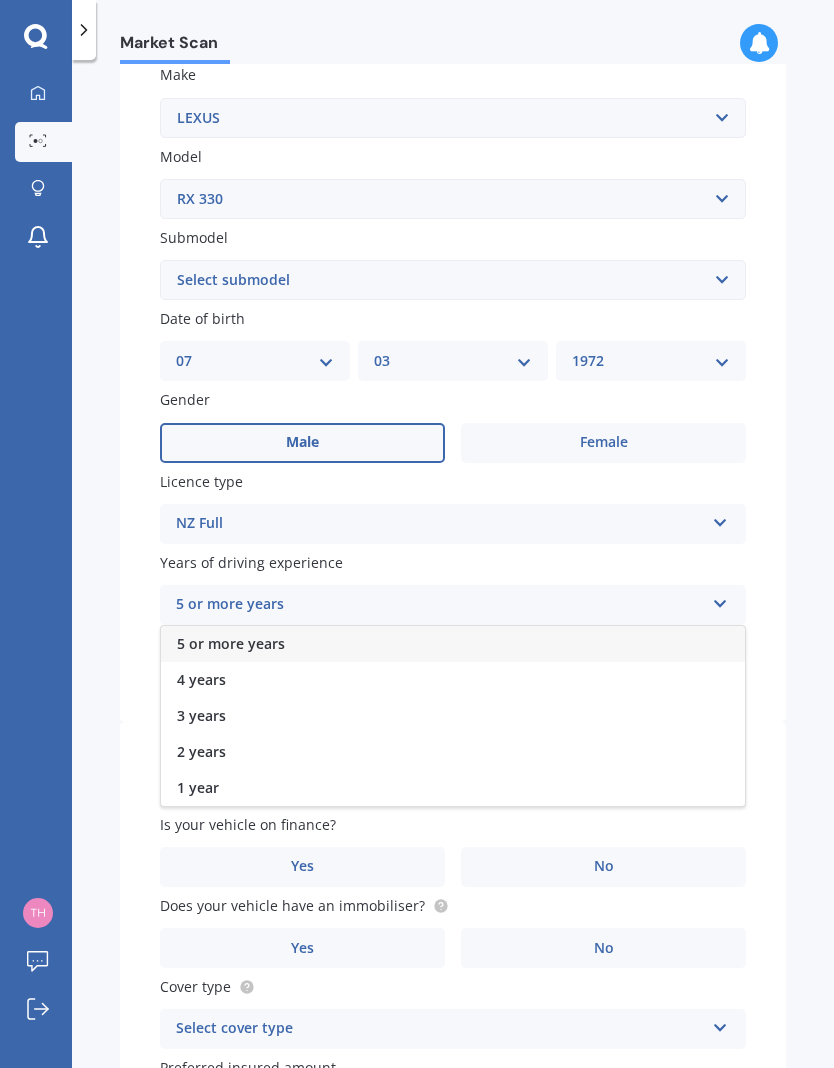click on "5 or more years" at bounding box center [453, 644] 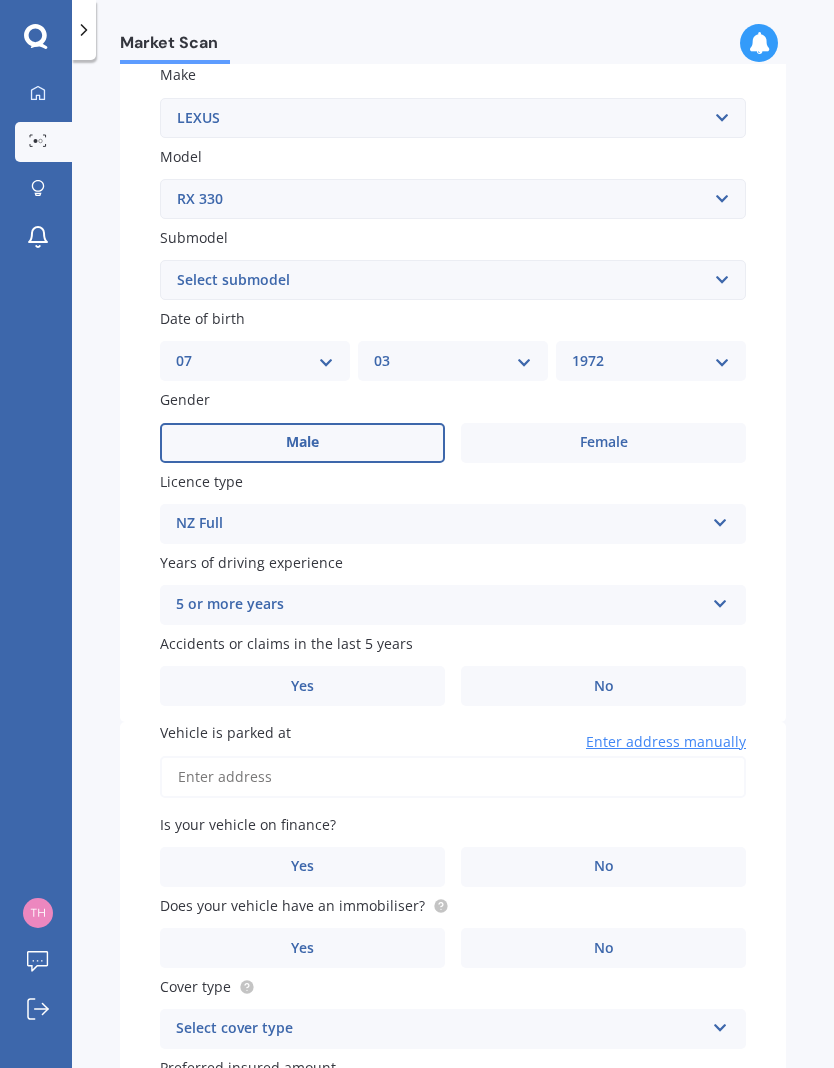 click on "No" at bounding box center [603, 443] 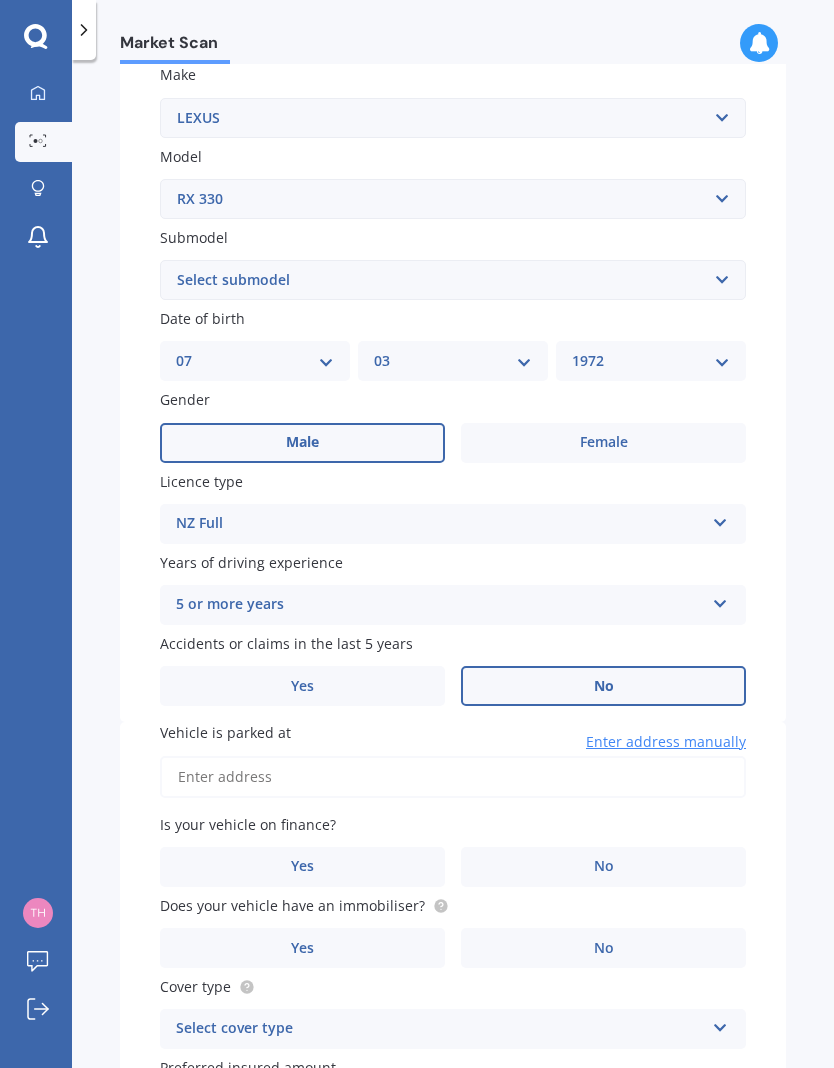 click on "Vehicle is parked at" at bounding box center (453, 777) 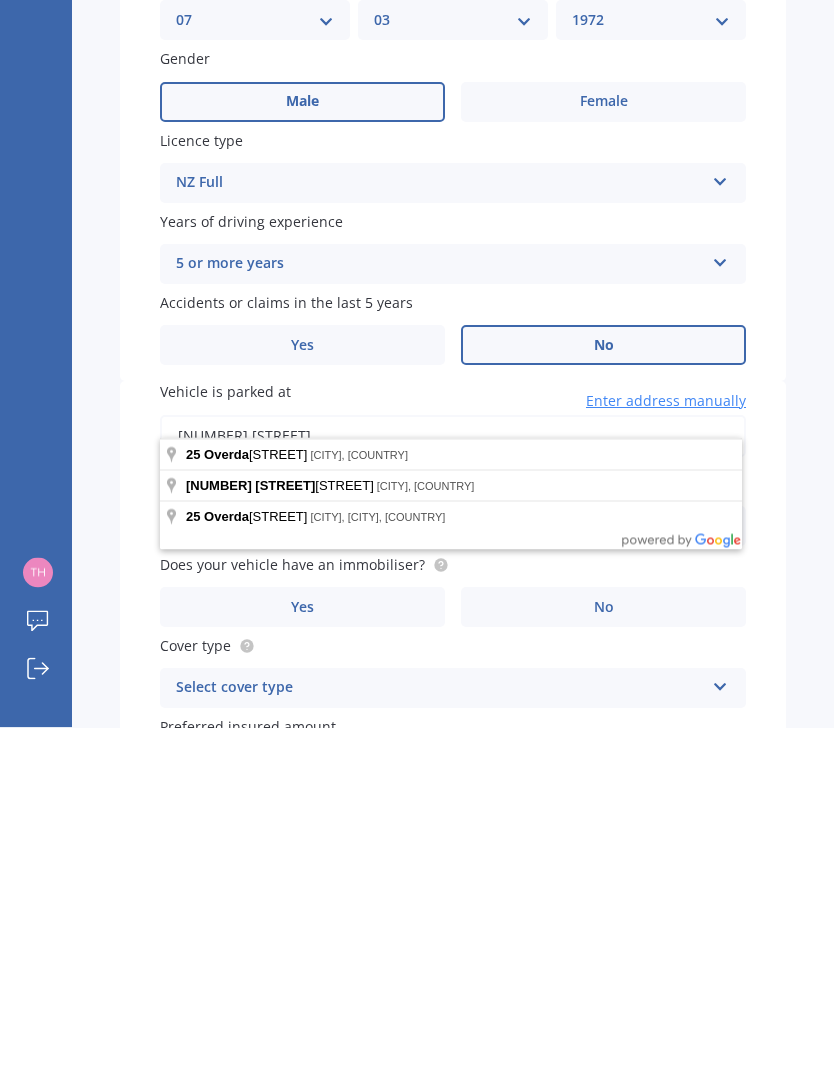type on "[NUMBER] [STREET]" 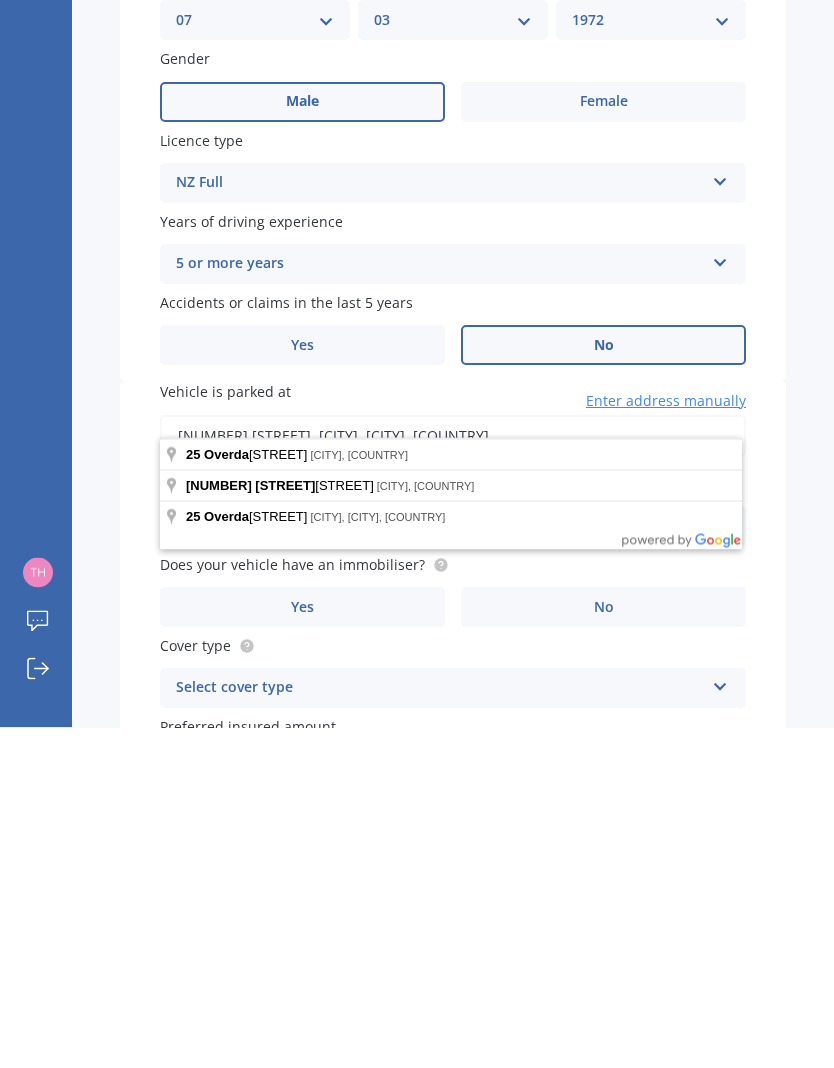 scroll, scrollTop: 73, scrollLeft: 0, axis: vertical 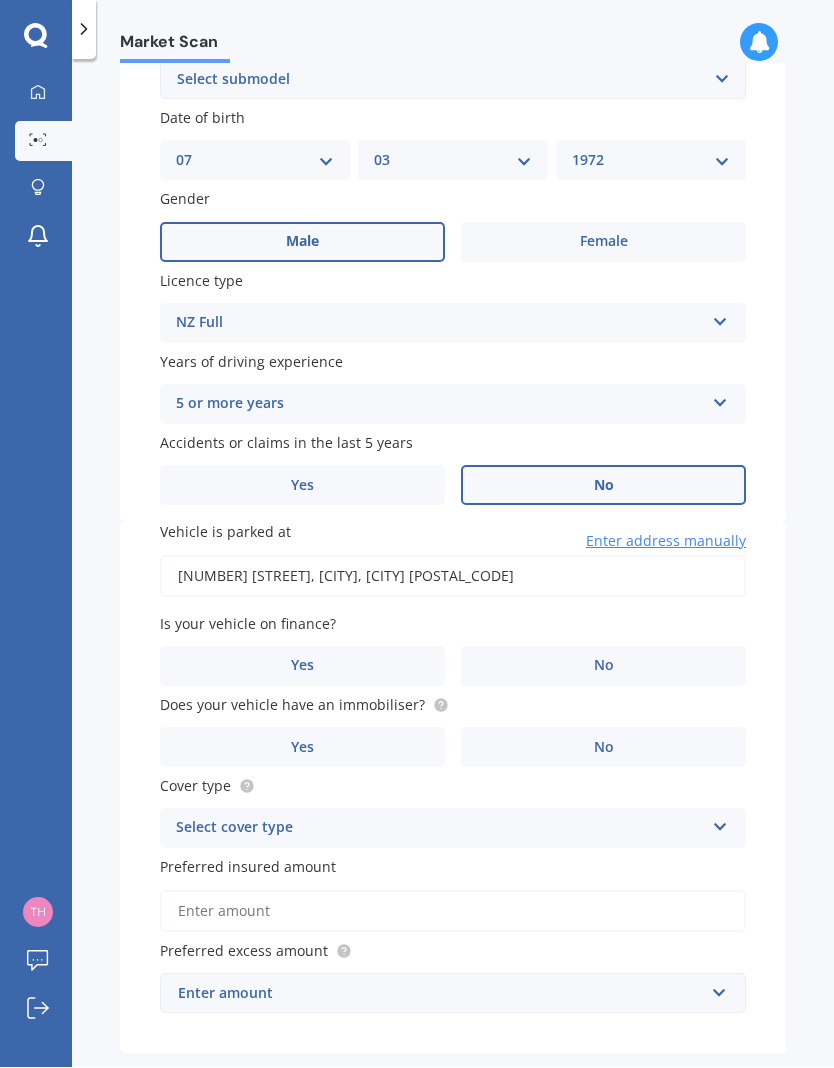 click on "No" at bounding box center (603, 243) 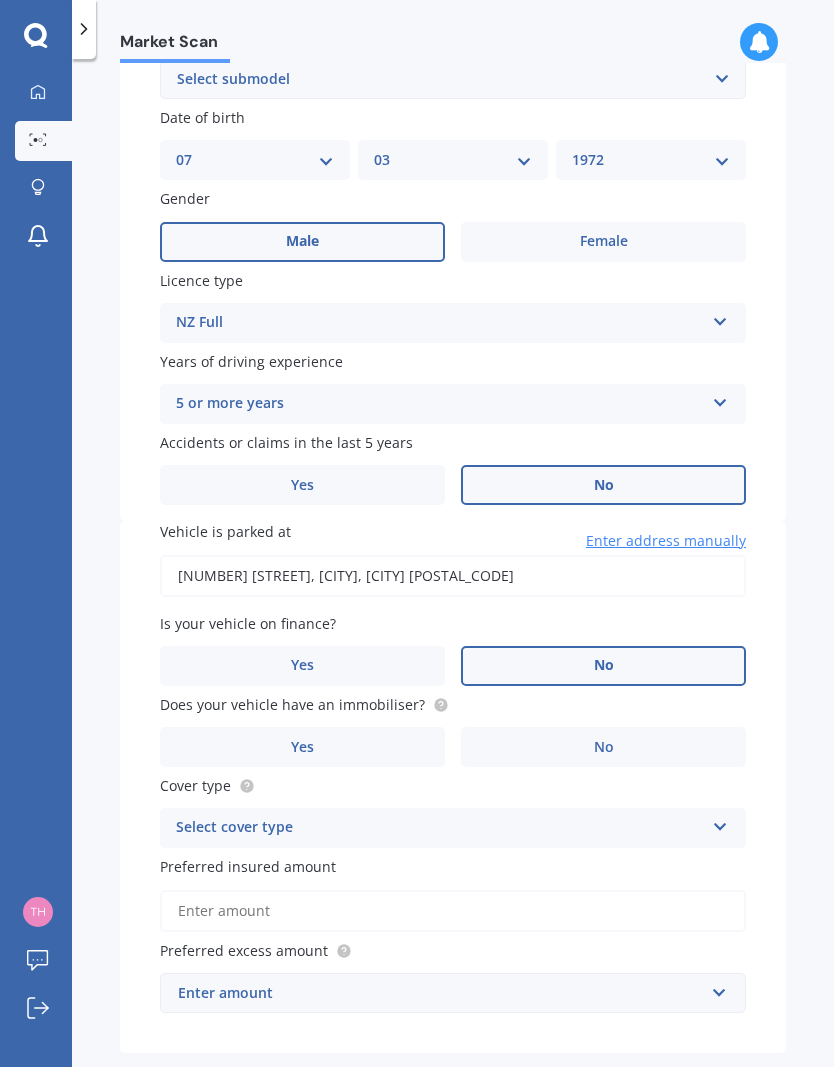 click on "Yes" at bounding box center (302, 243) 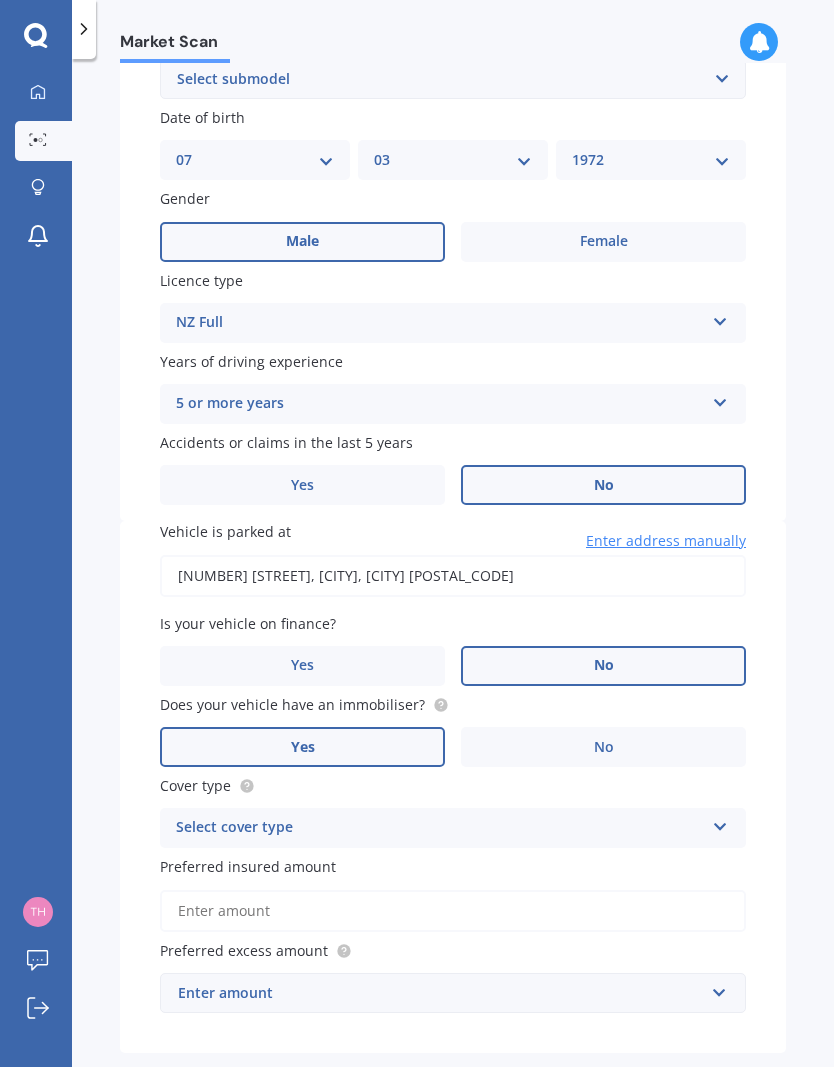 click at bounding box center [720, 319] 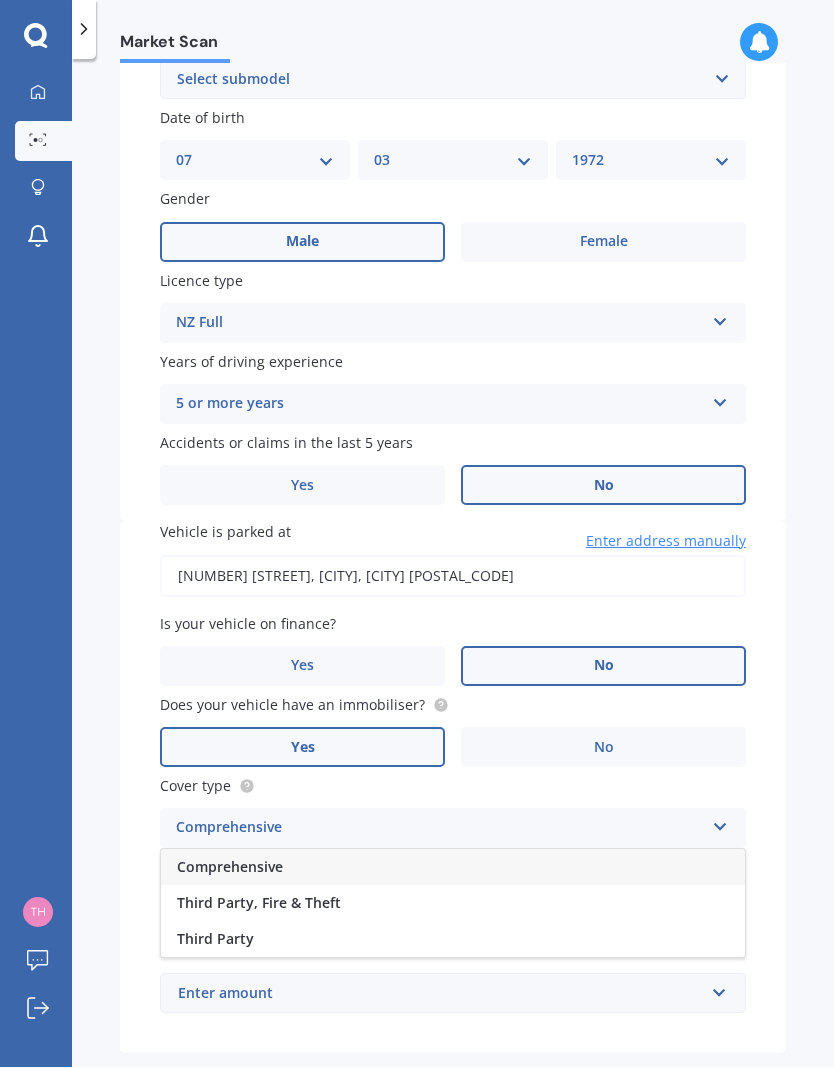 click on "Comprehensive" at bounding box center (453, 868) 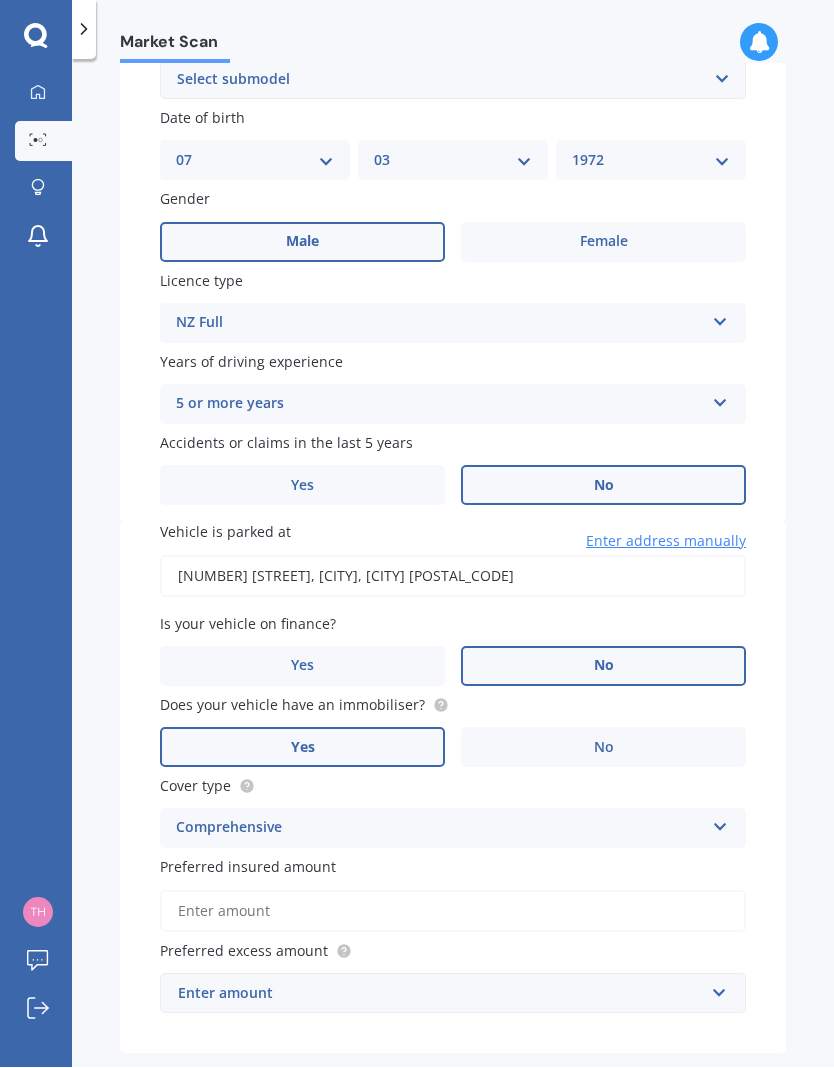 click on "Preferred insured amount" at bounding box center (453, 912) 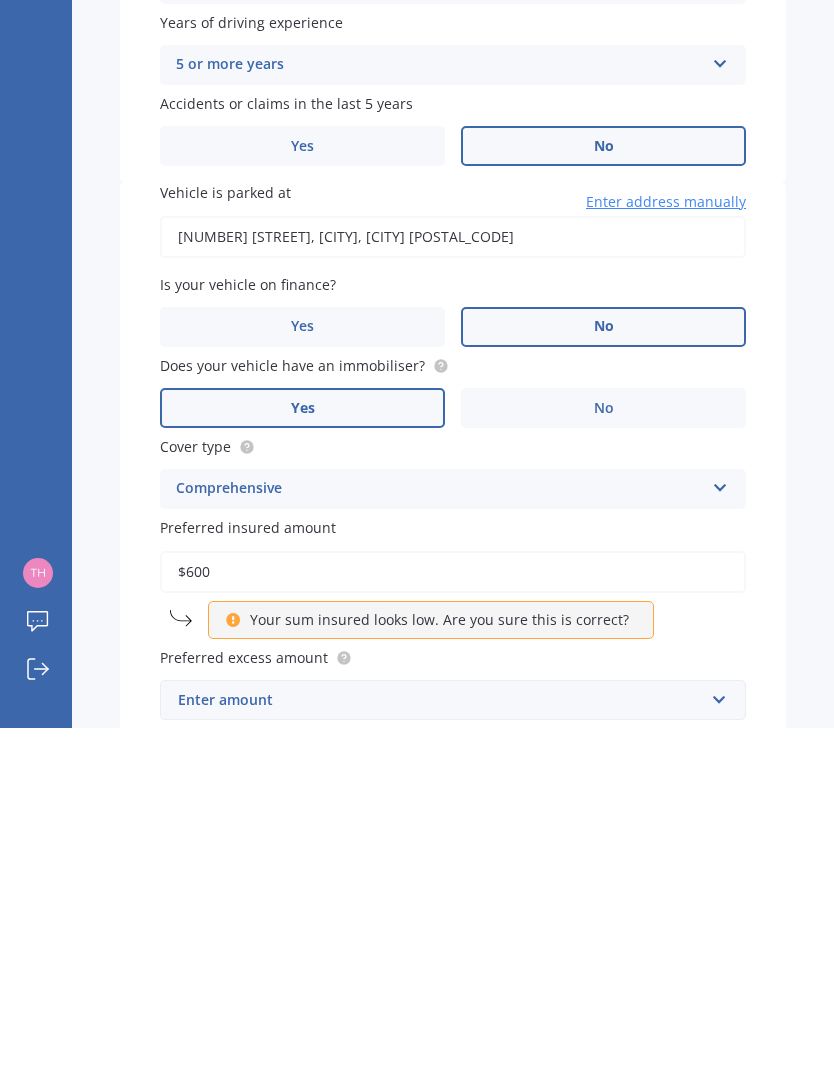 type on "$6,000" 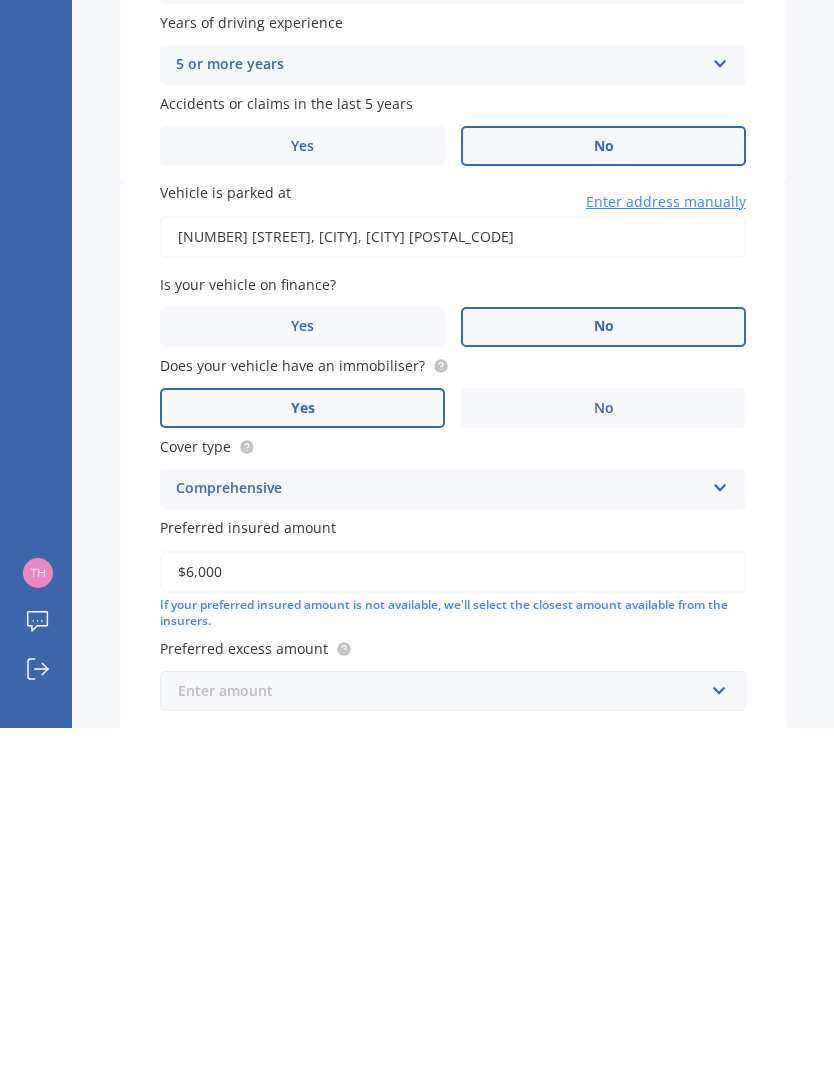 click at bounding box center (446, 1031) 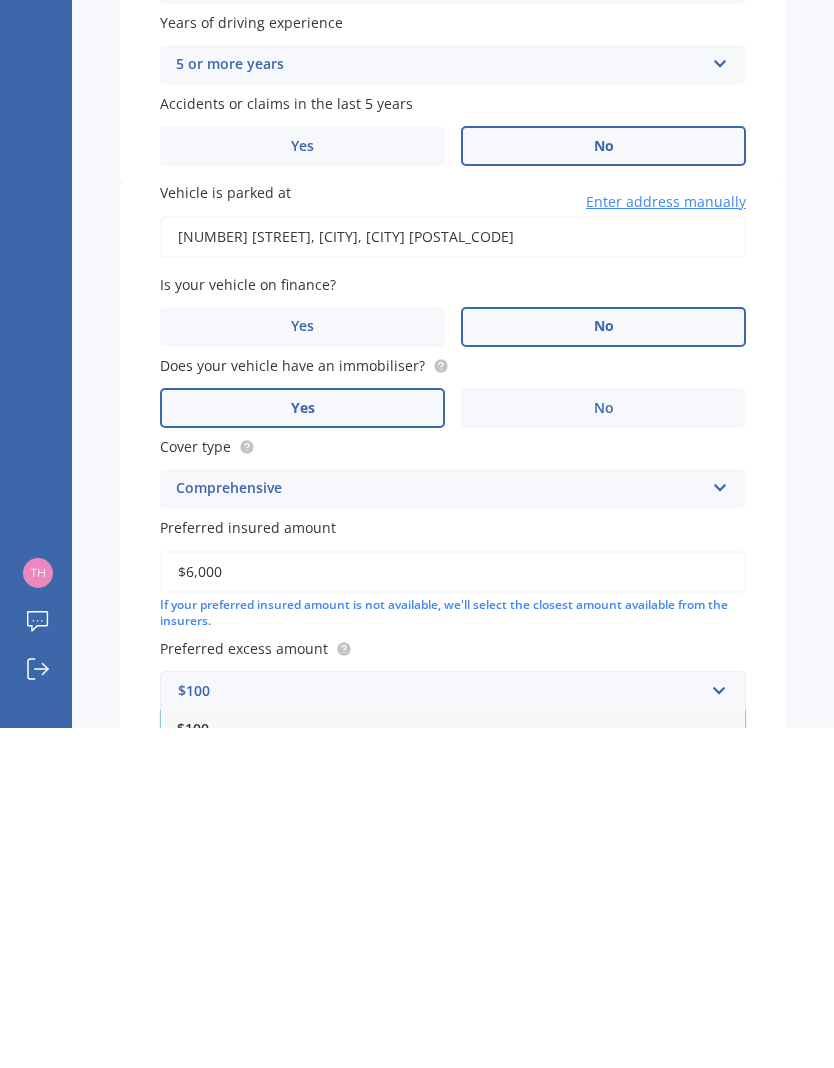 click on "$100" at bounding box center [453, 1068] 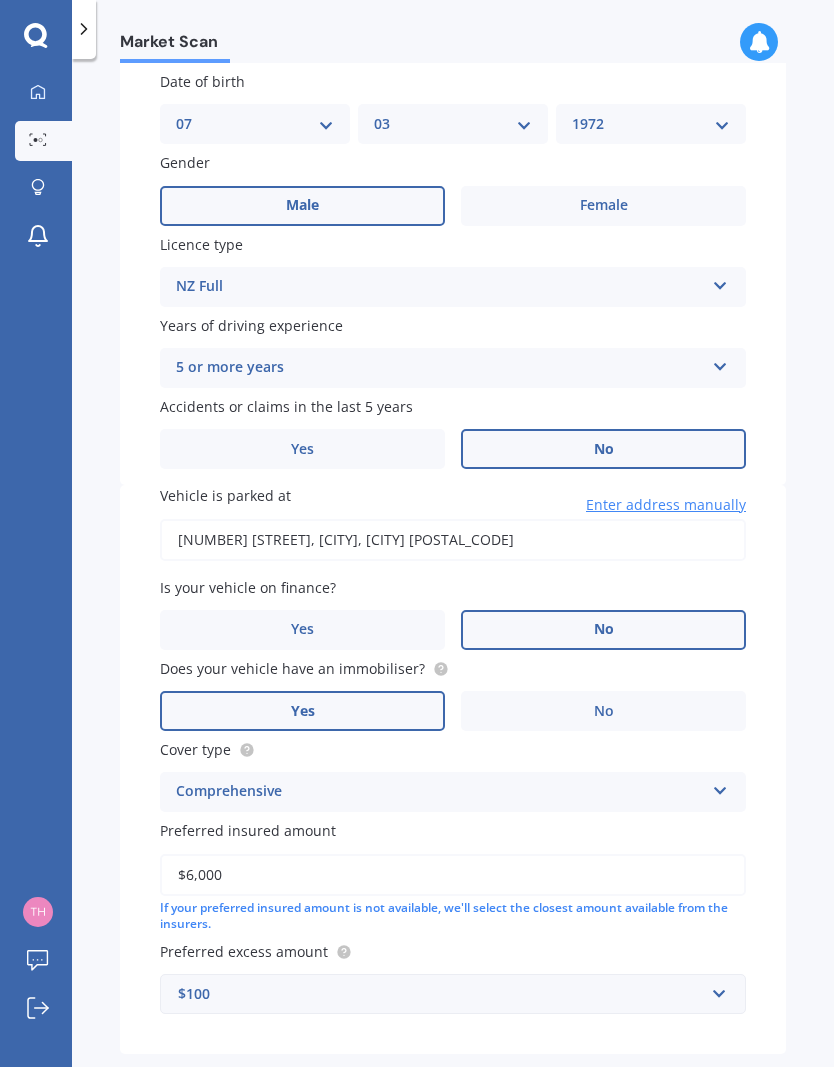 click on "Next" at bounding box center [661, 1098] 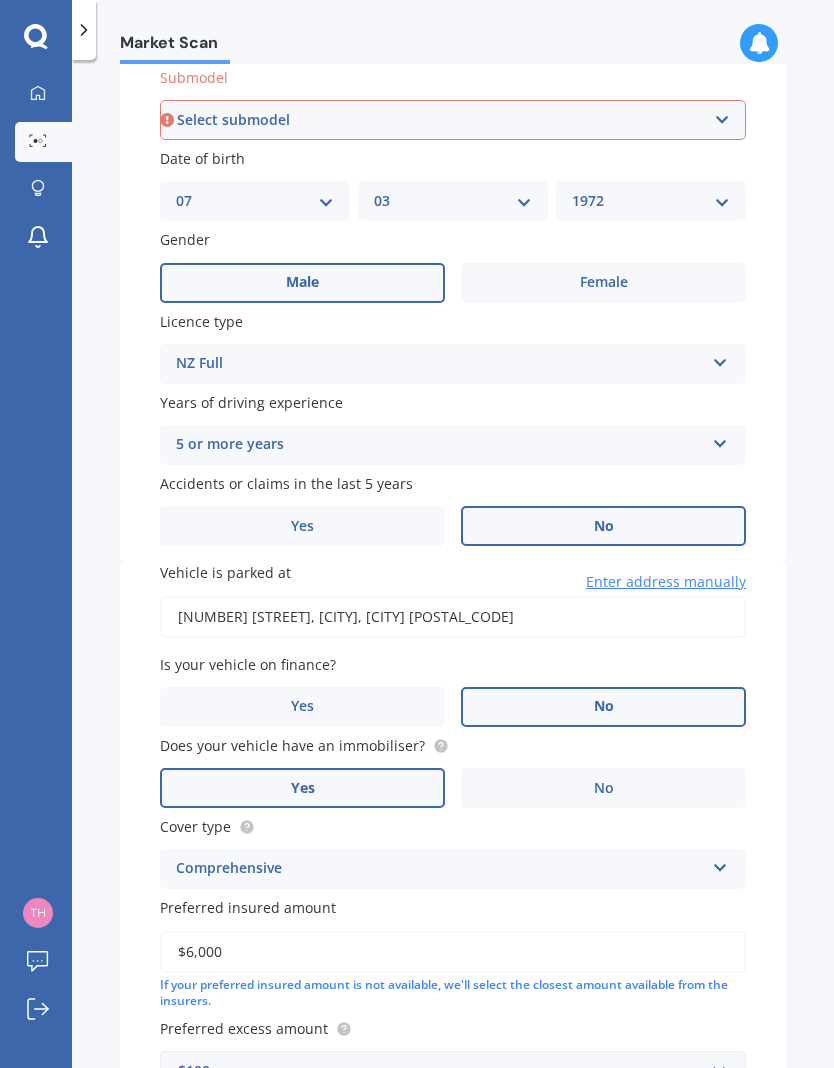 scroll, scrollTop: 533, scrollLeft: 0, axis: vertical 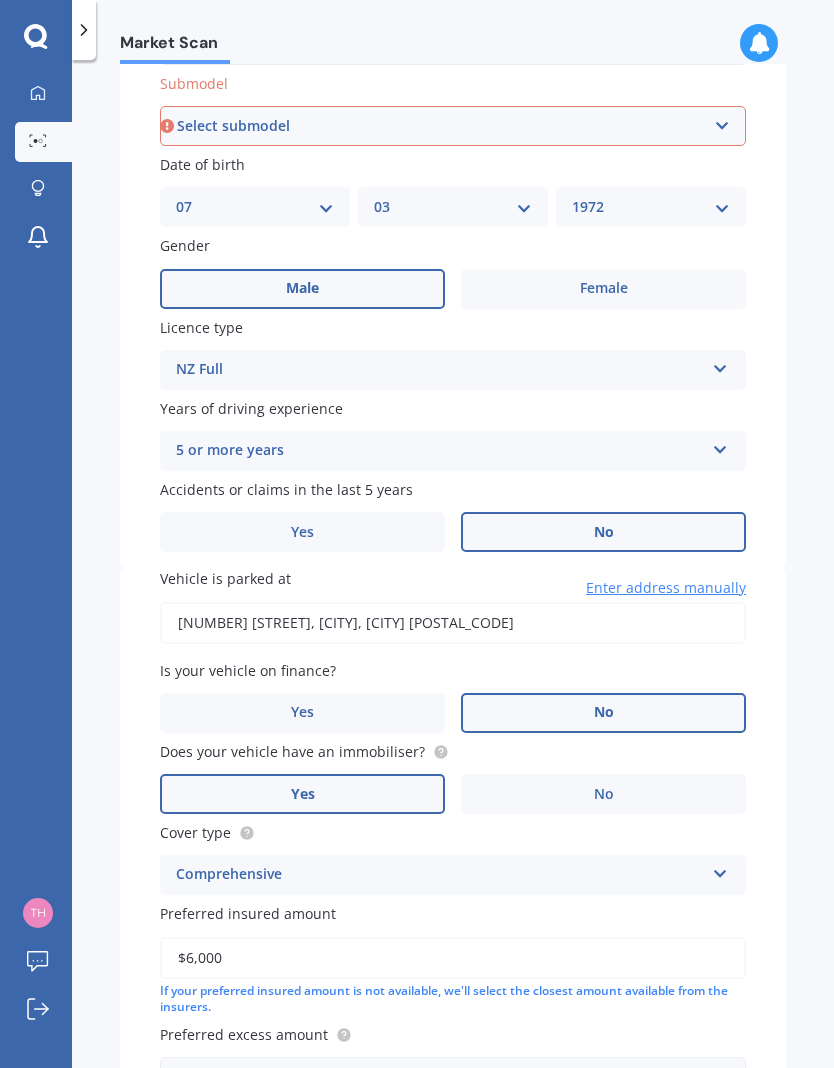click on "Select submodel (All)" at bounding box center [453, 126] 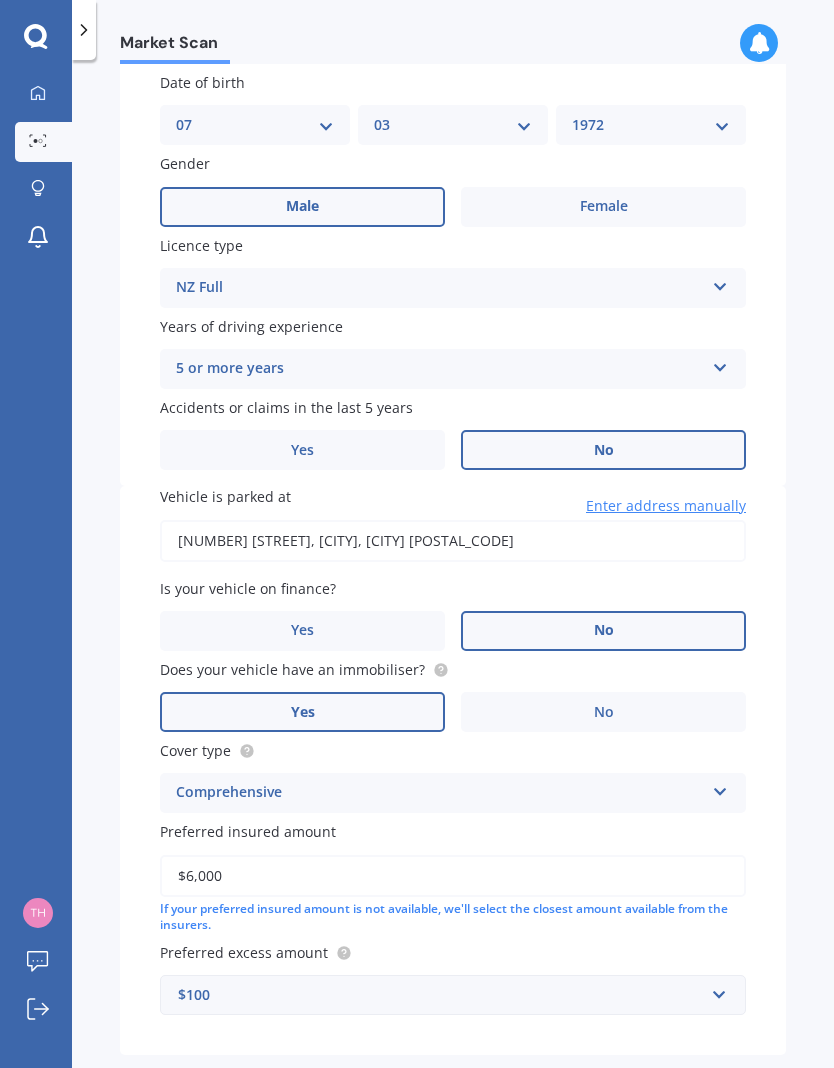 click on "Next" at bounding box center (661, 1098) 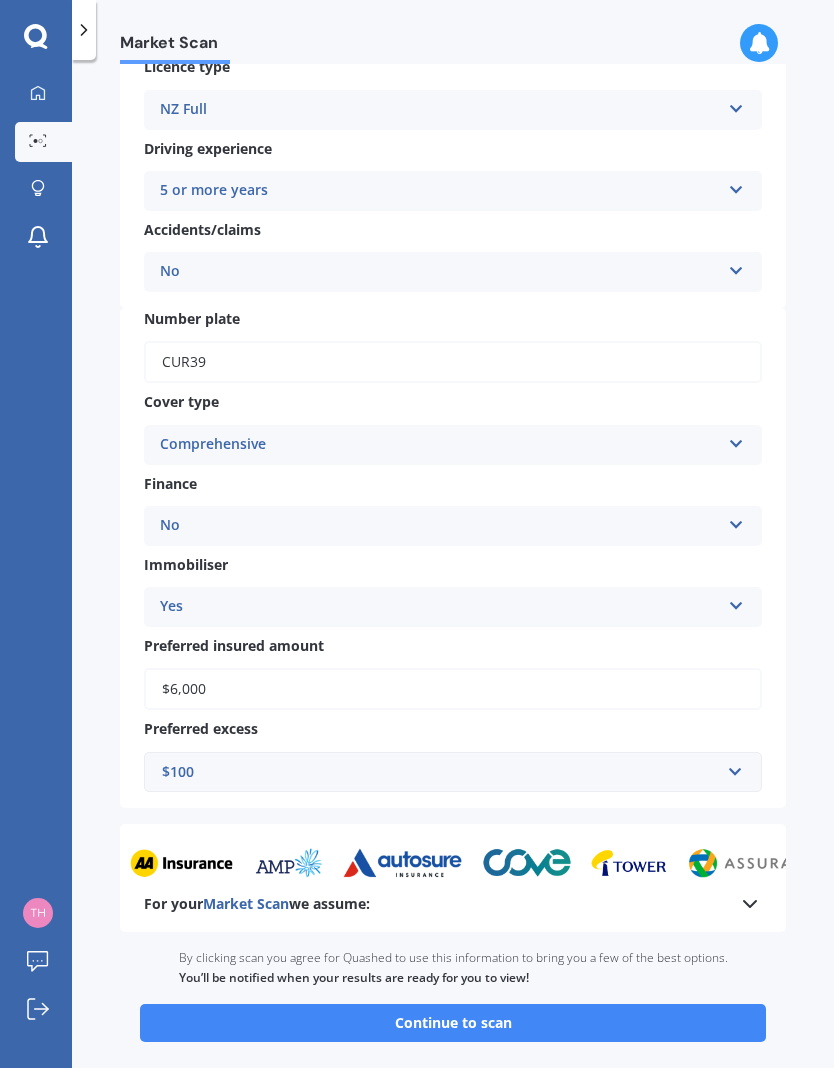 scroll, scrollTop: 394, scrollLeft: 0, axis: vertical 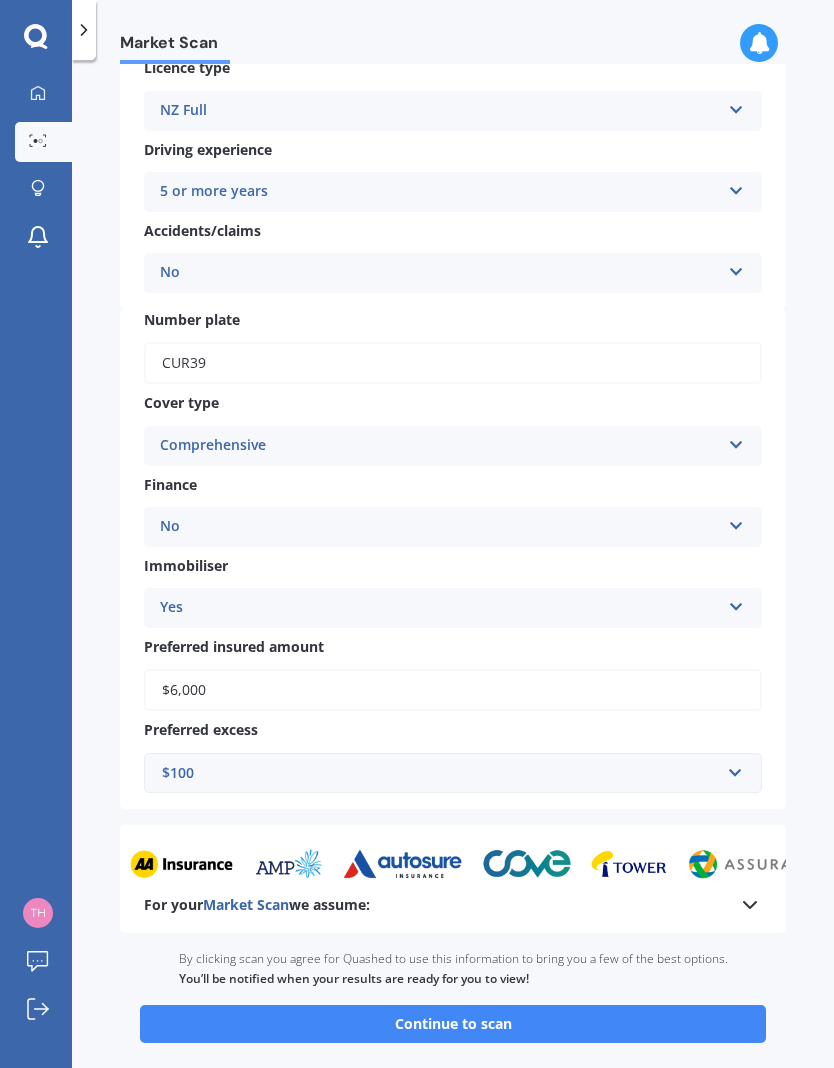 click on "Continue to scan" at bounding box center (453, 1024) 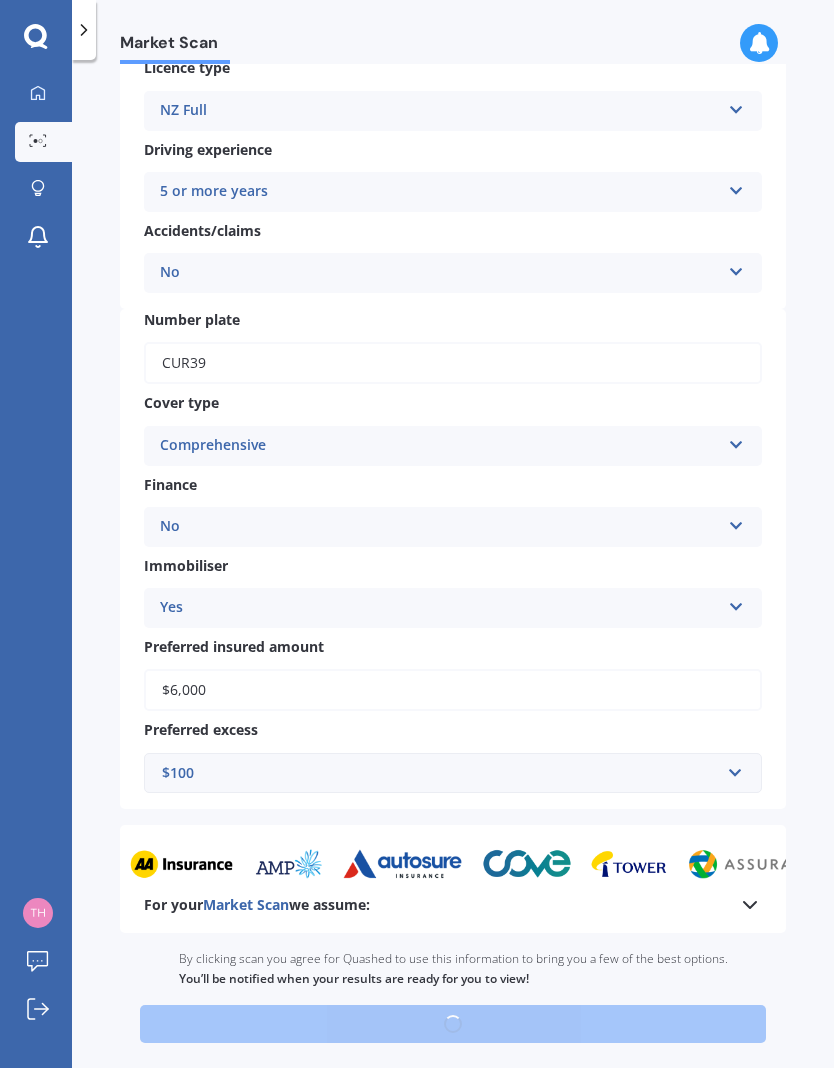 scroll, scrollTop: 0, scrollLeft: 0, axis: both 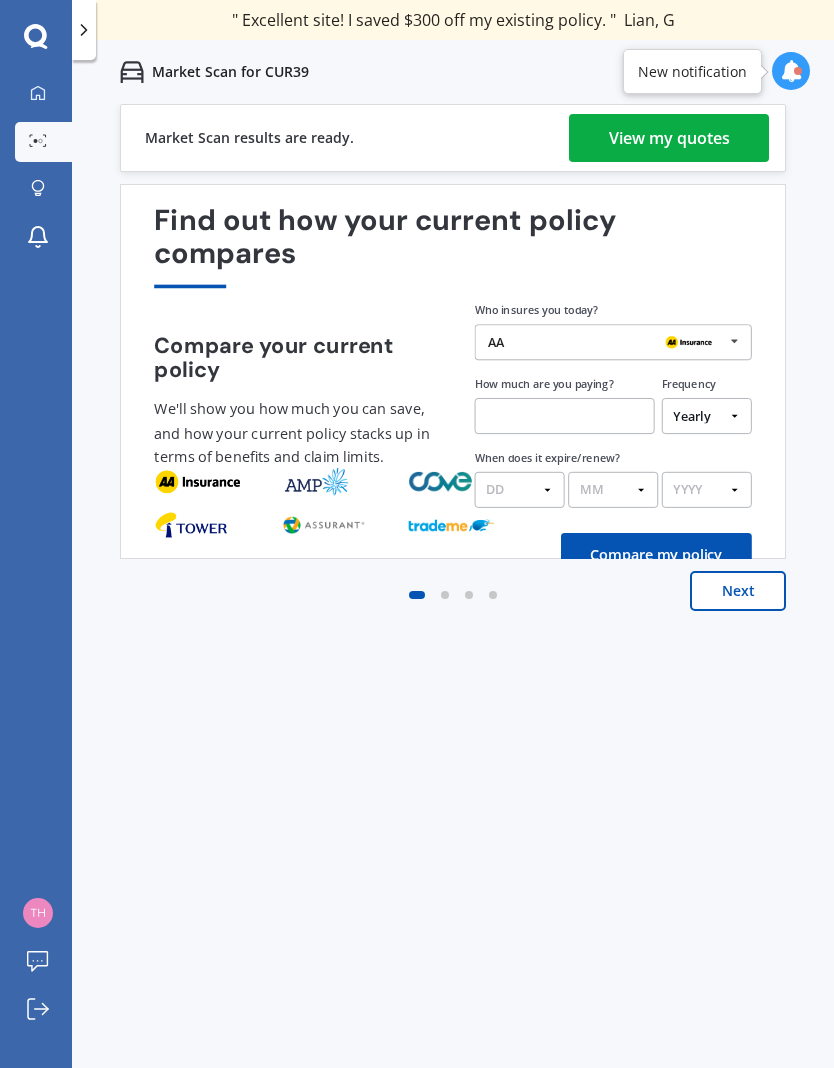 click on "View my quotes" at bounding box center [669, 138] 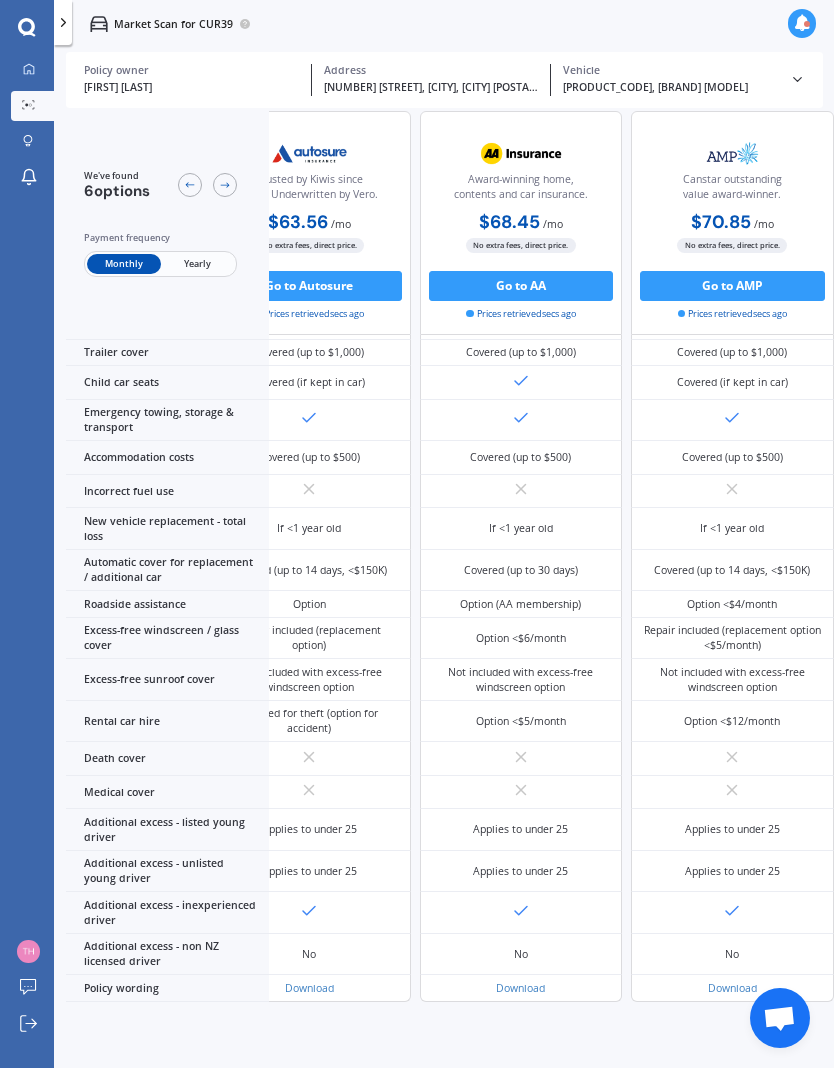 scroll, scrollTop: 714, scrollLeft: 926, axis: both 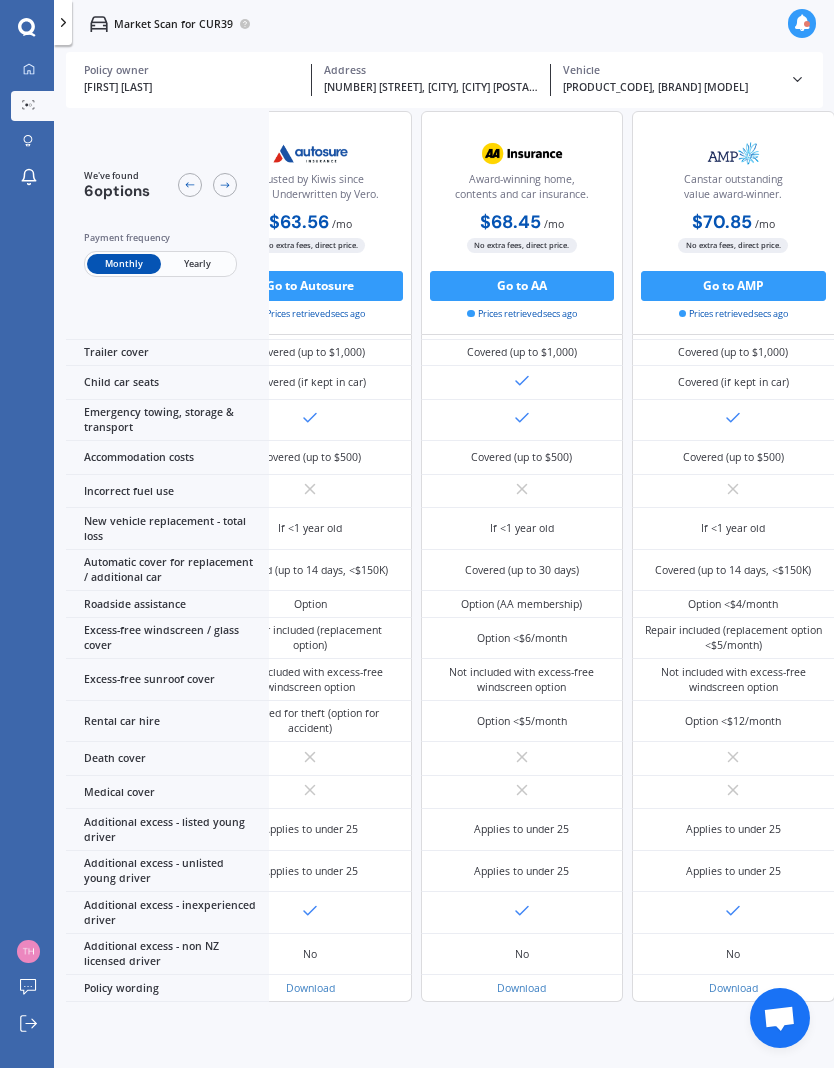 click on "Yearly" at bounding box center [197, 264] 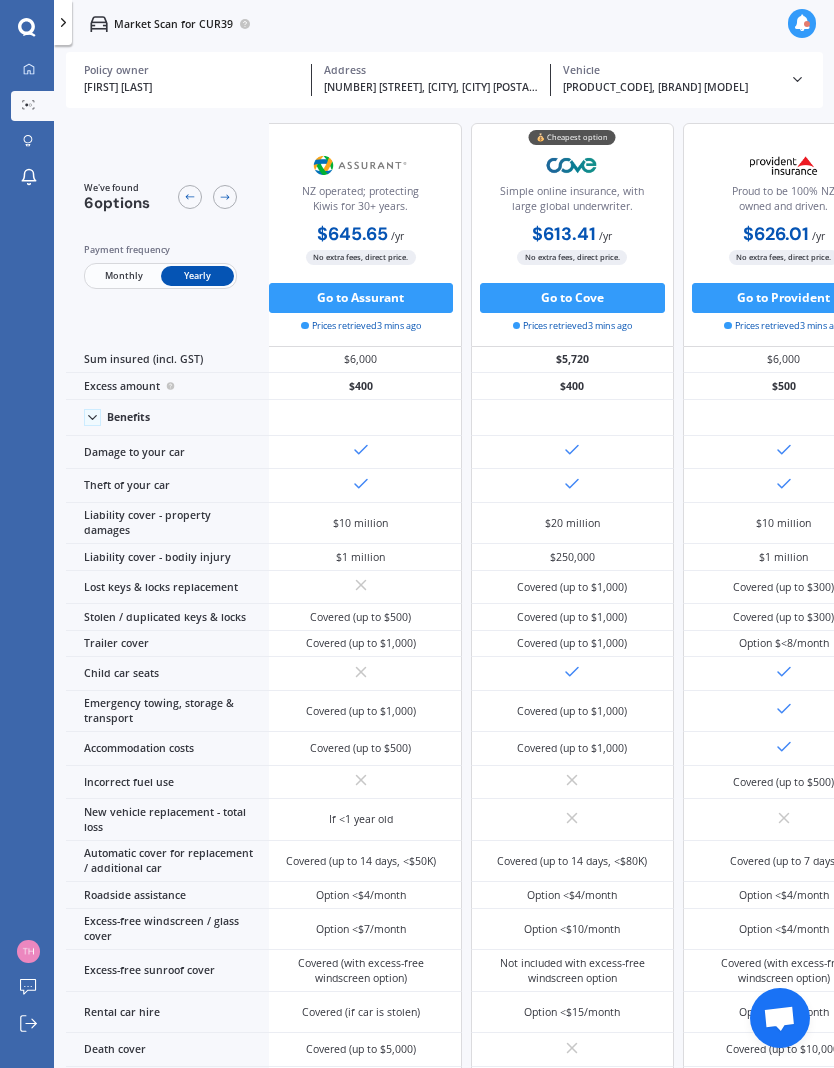 scroll, scrollTop: 0, scrollLeft: 13, axis: horizontal 